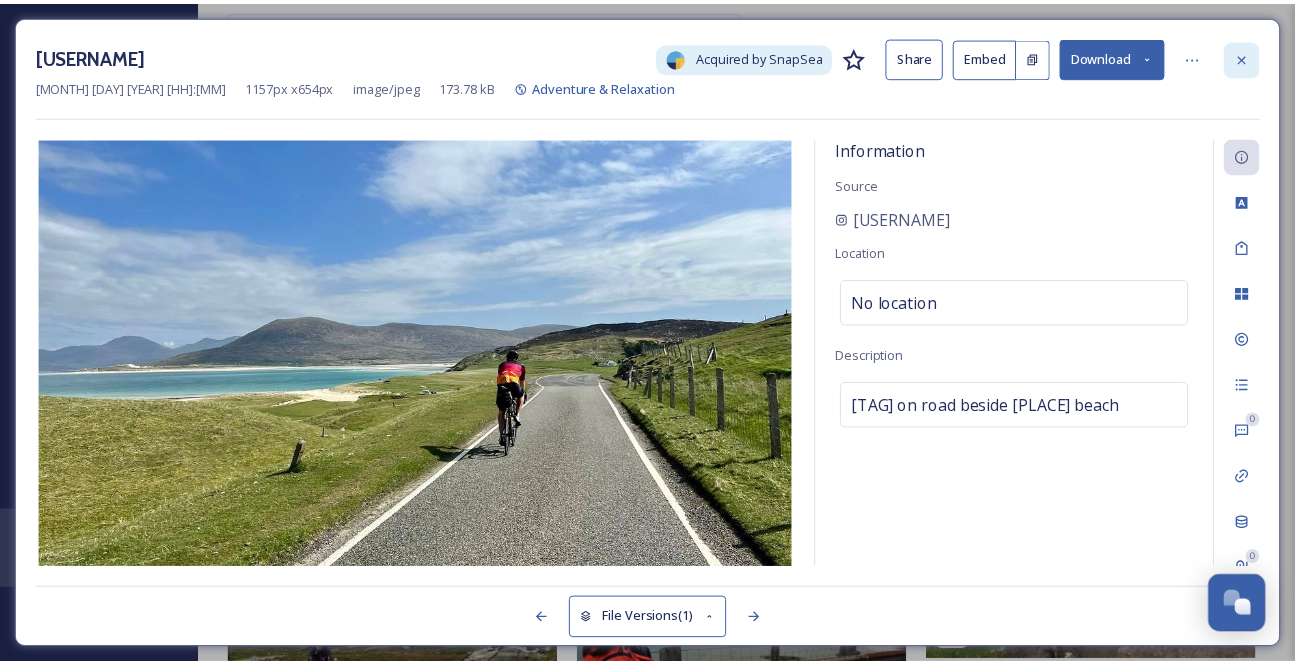 scroll, scrollTop: 4275, scrollLeft: 0, axis: vertical 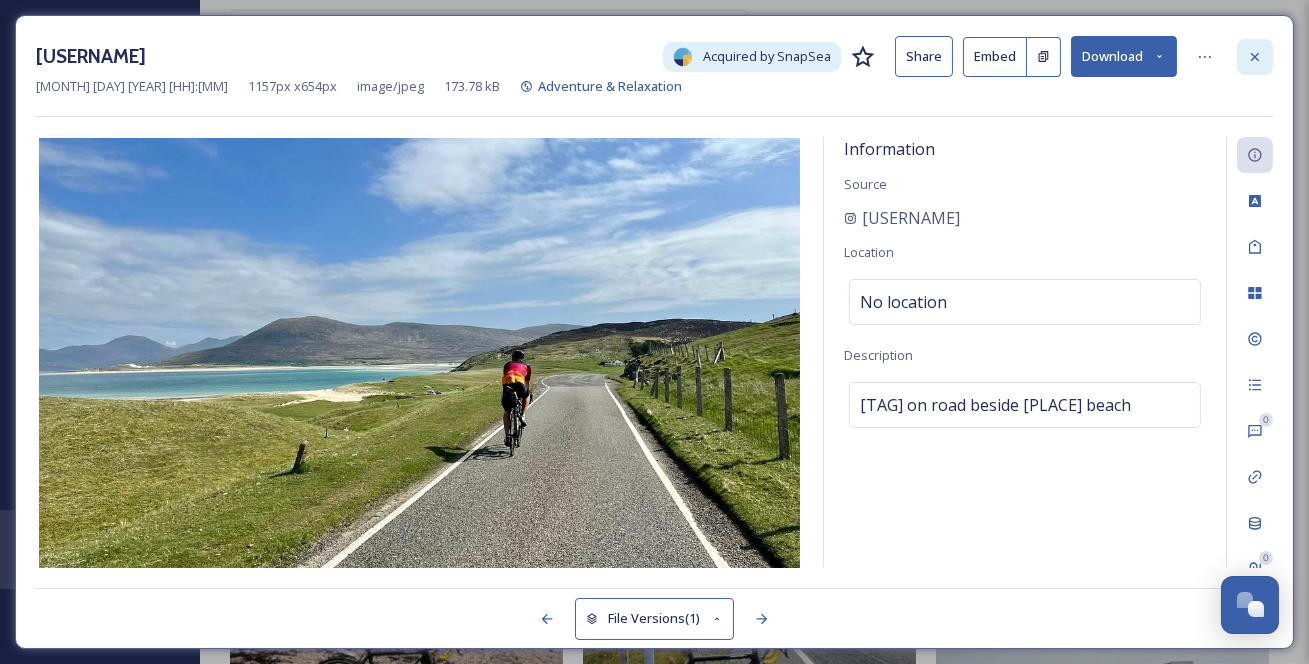 click 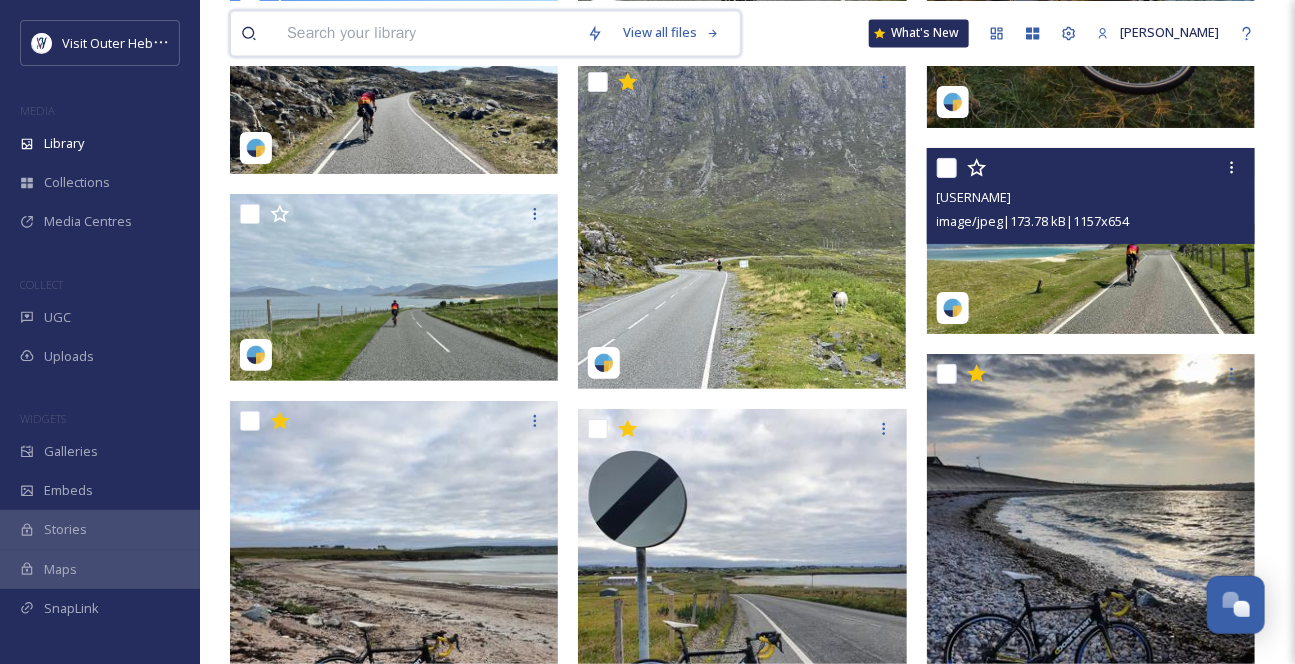 click at bounding box center (427, 33) 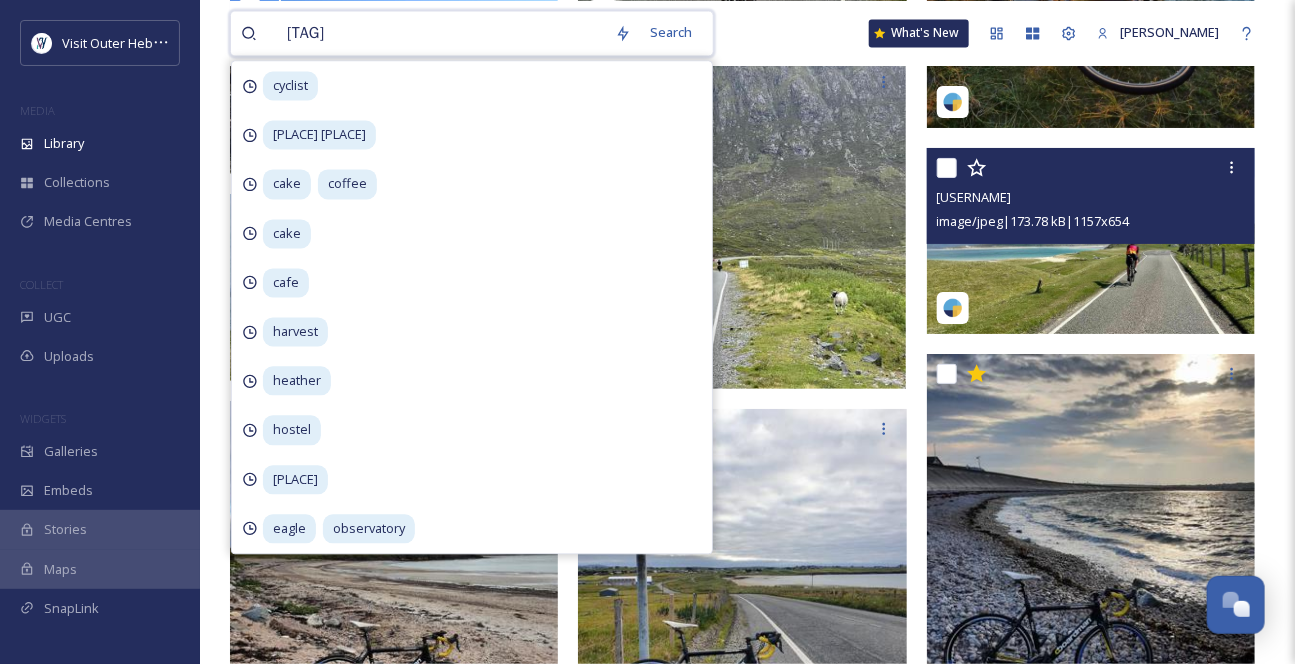 type on "[TAG]" 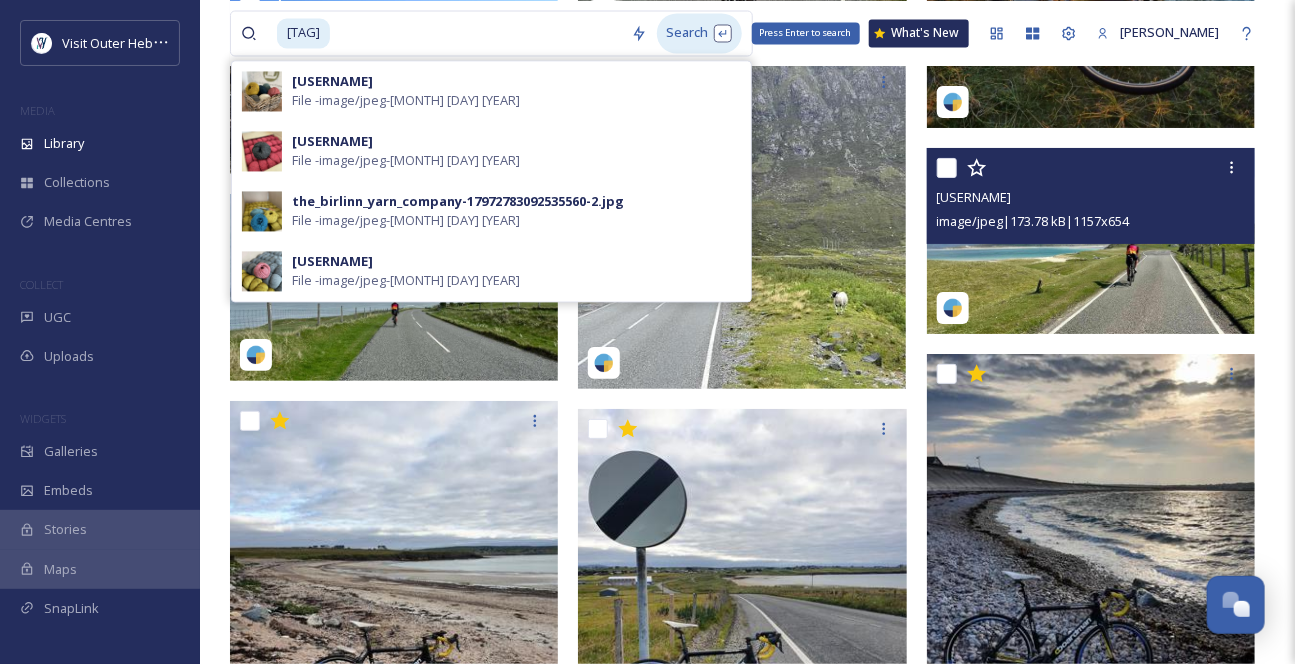 click on "Search Press Enter to search" at bounding box center [699, 32] 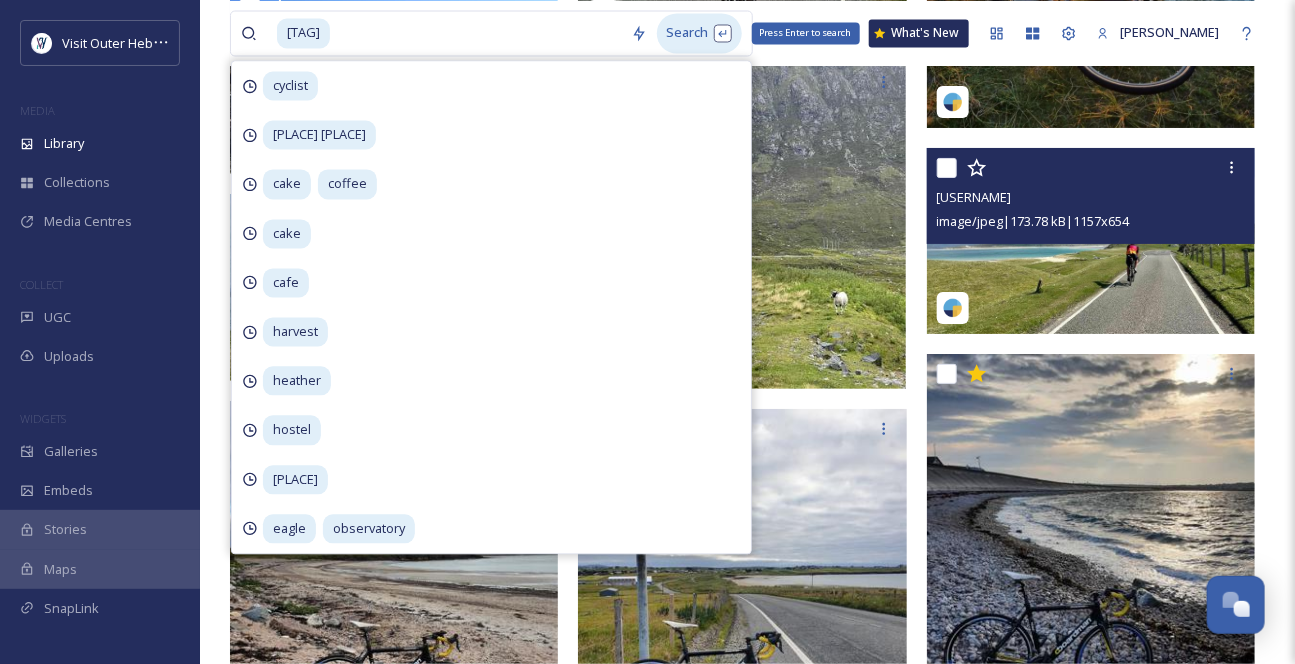 scroll, scrollTop: 0, scrollLeft: 0, axis: both 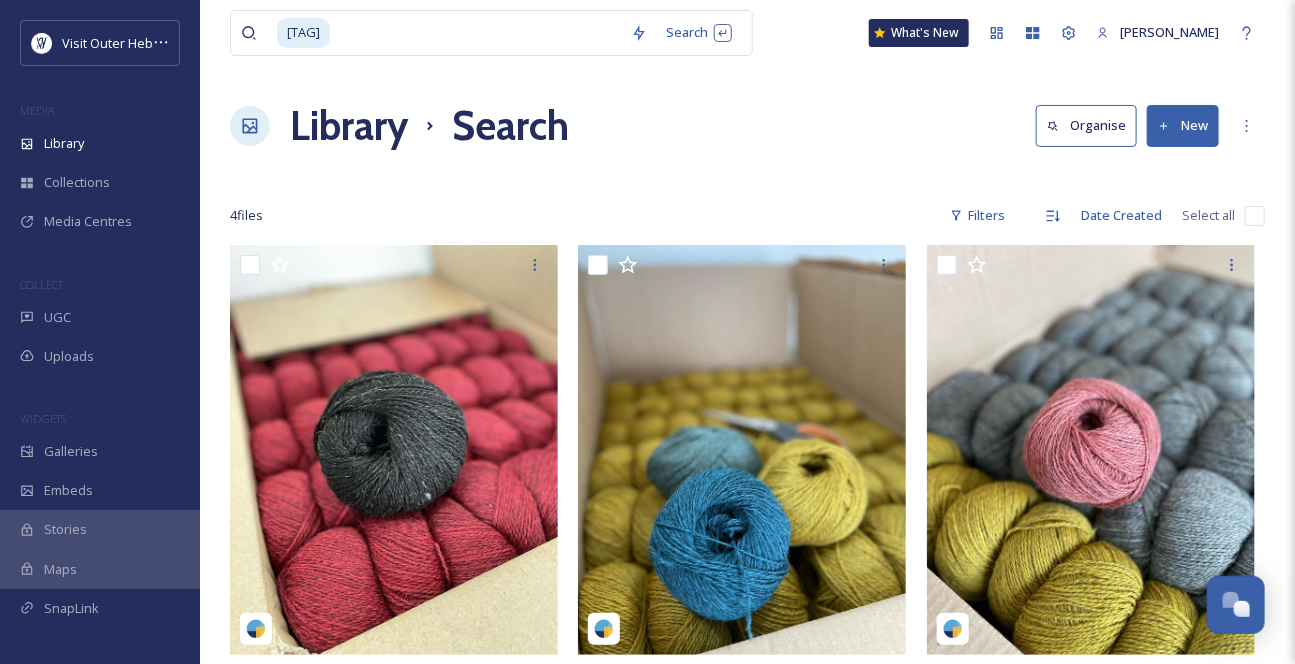 click on "Library Search Organise New" at bounding box center (747, 126) 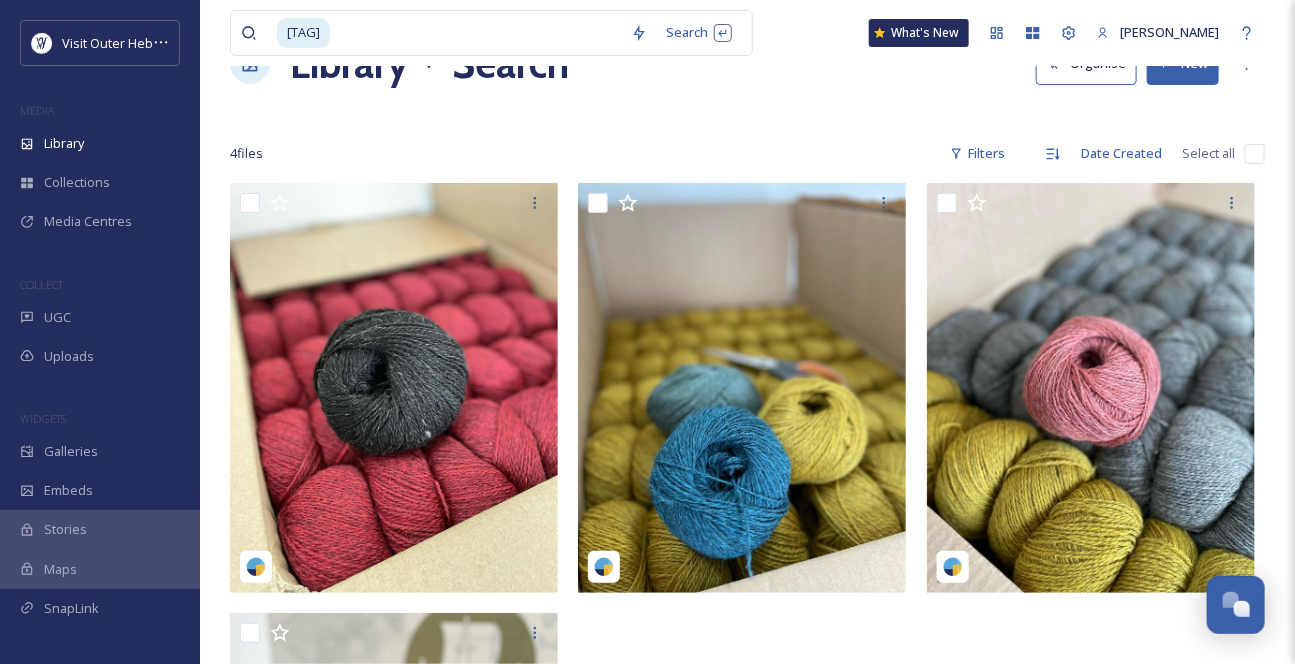 scroll, scrollTop: 0, scrollLeft: 0, axis: both 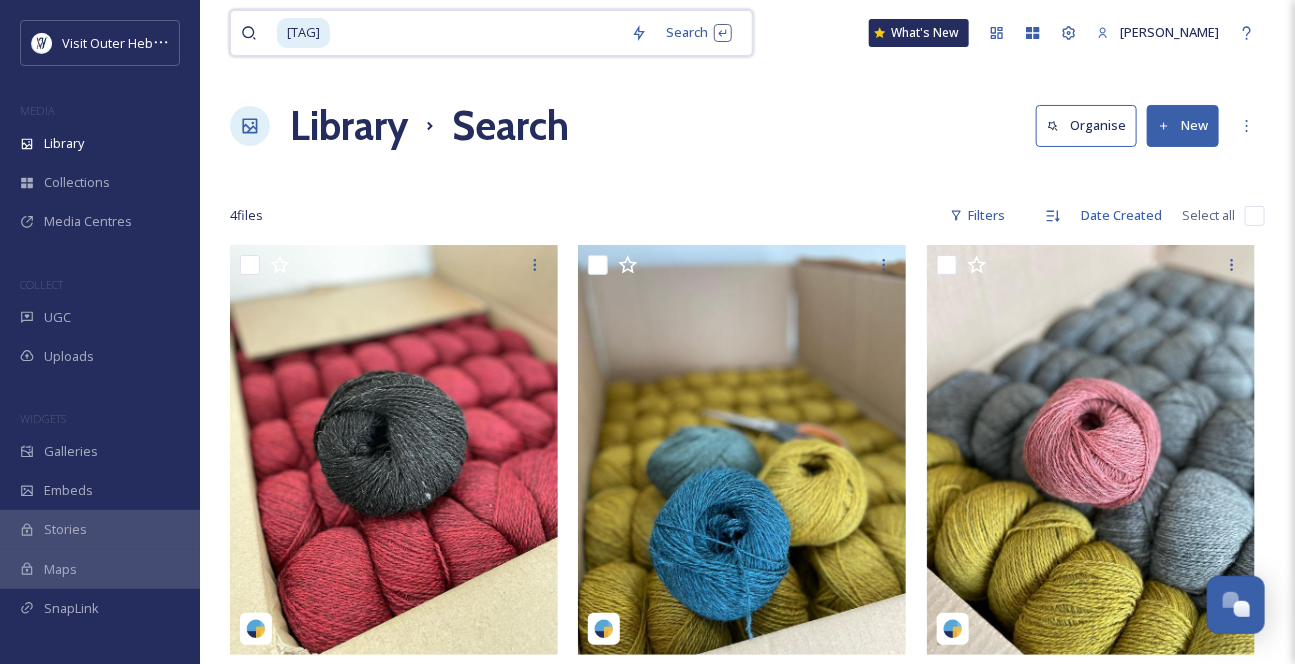 click at bounding box center (476, 33) 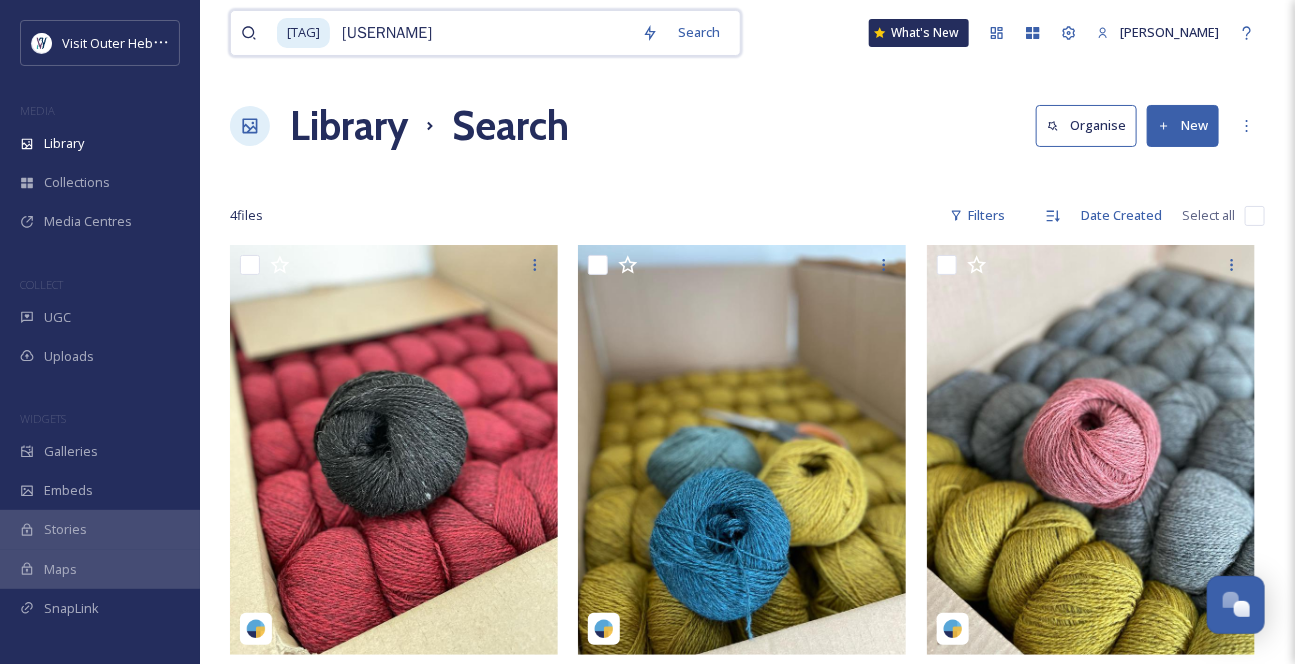 type on "viking" 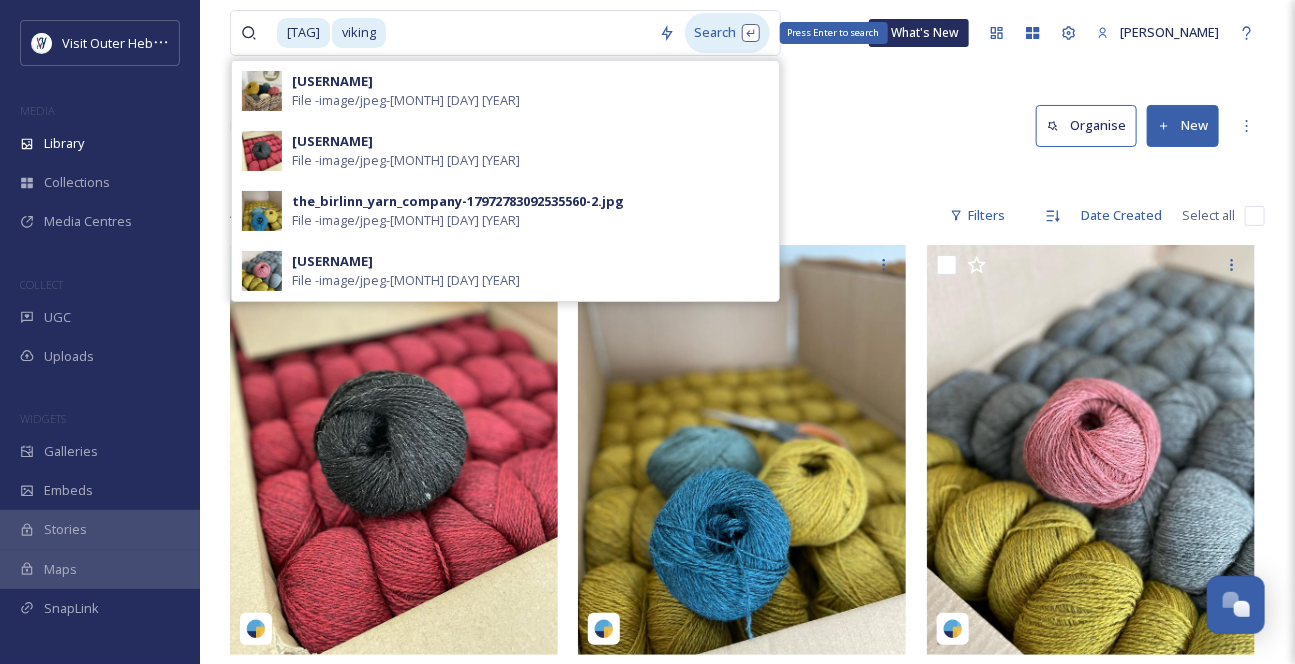 click on "Search Press Enter to search" at bounding box center (727, 32) 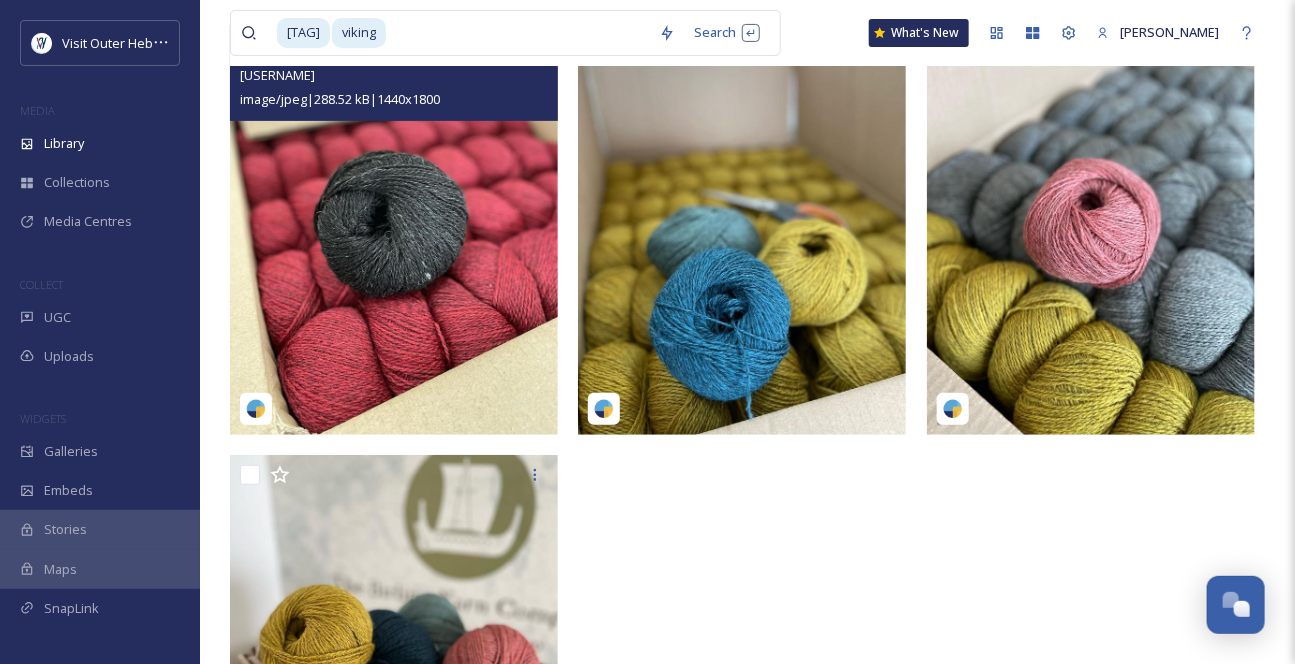 scroll, scrollTop: 213, scrollLeft: 0, axis: vertical 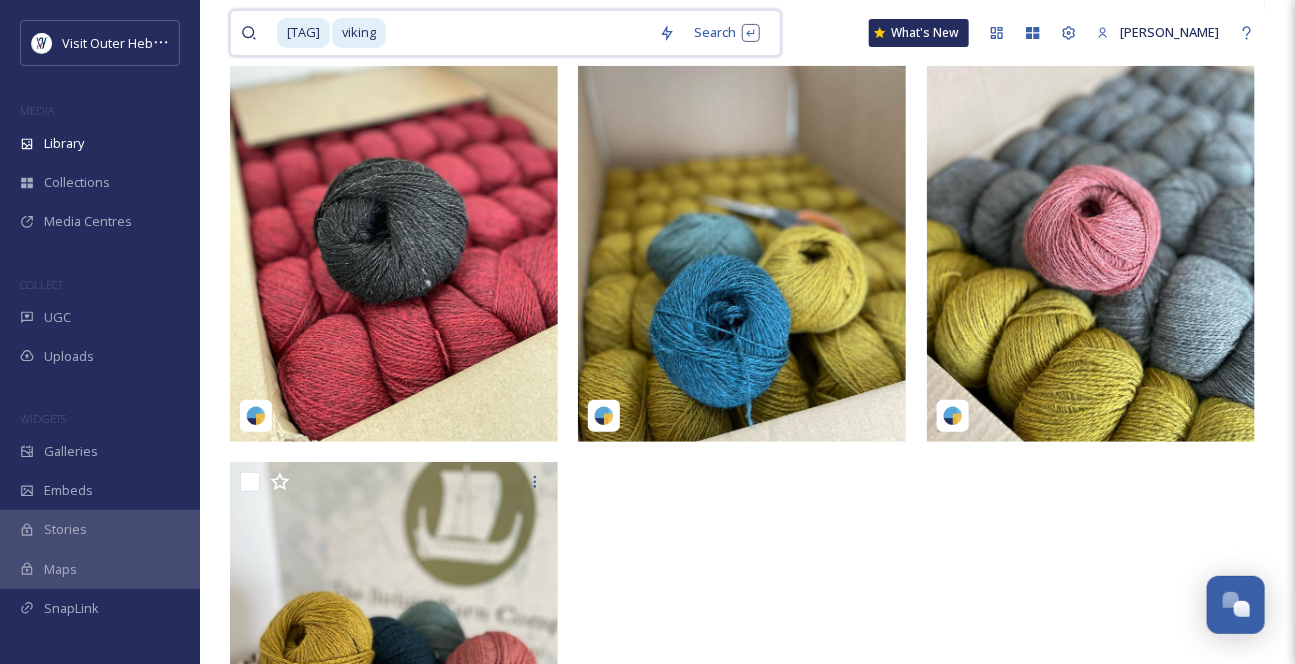 click at bounding box center (518, 33) 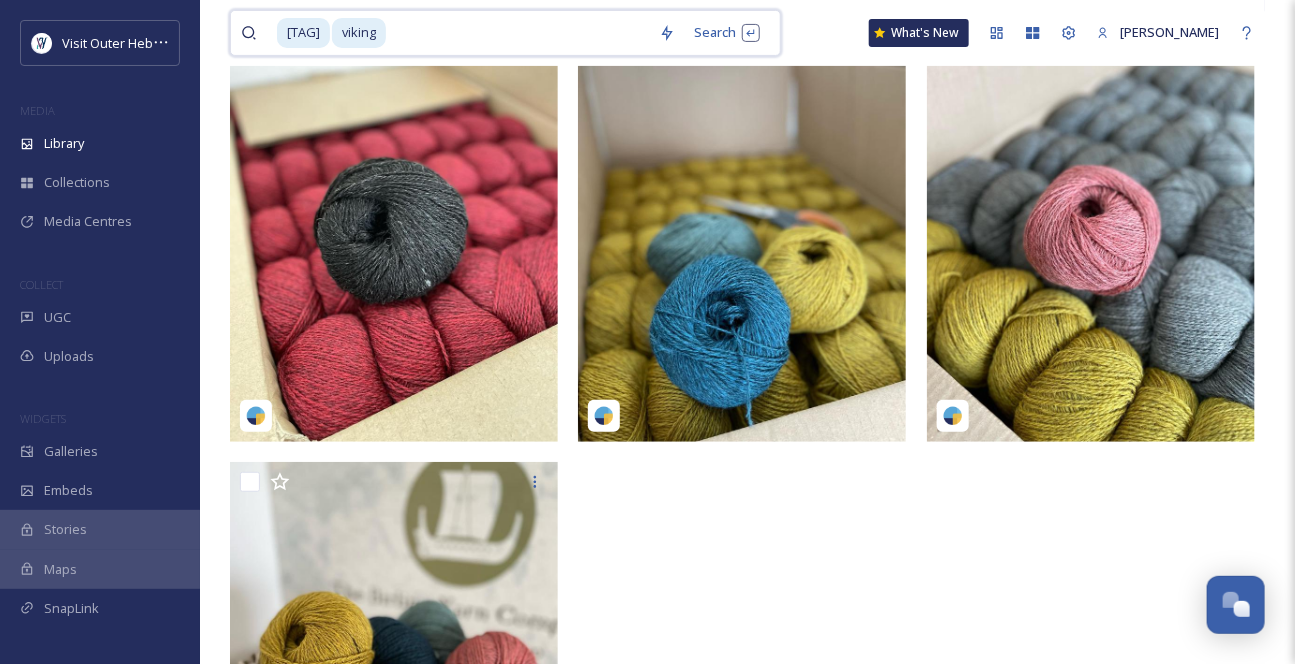 drag, startPoint x: 449, startPoint y: 42, endPoint x: 193, endPoint y: 25, distance: 256.56384 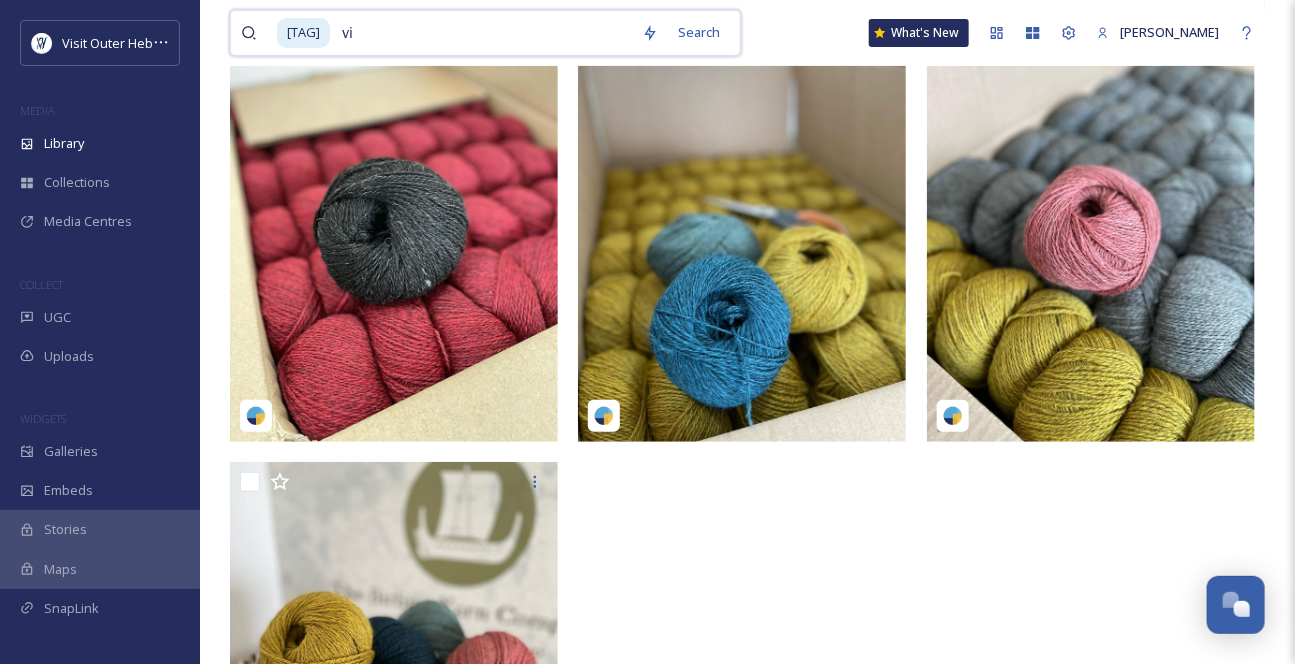 type on "v" 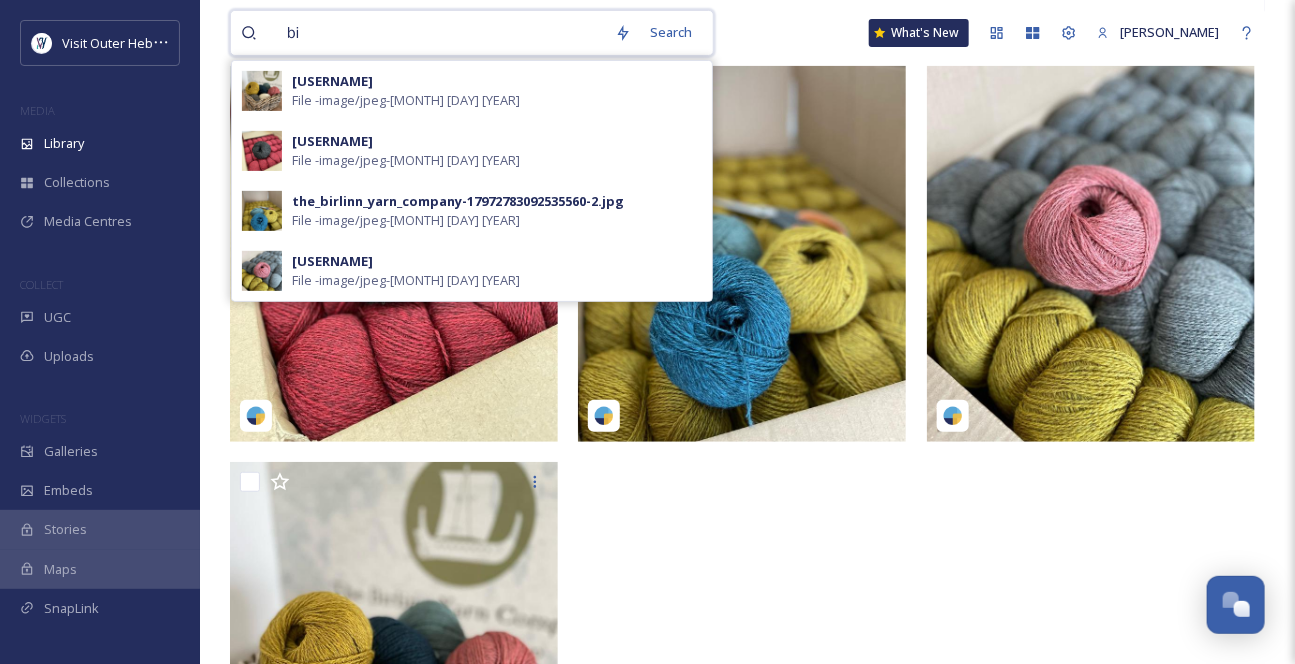 type on "b" 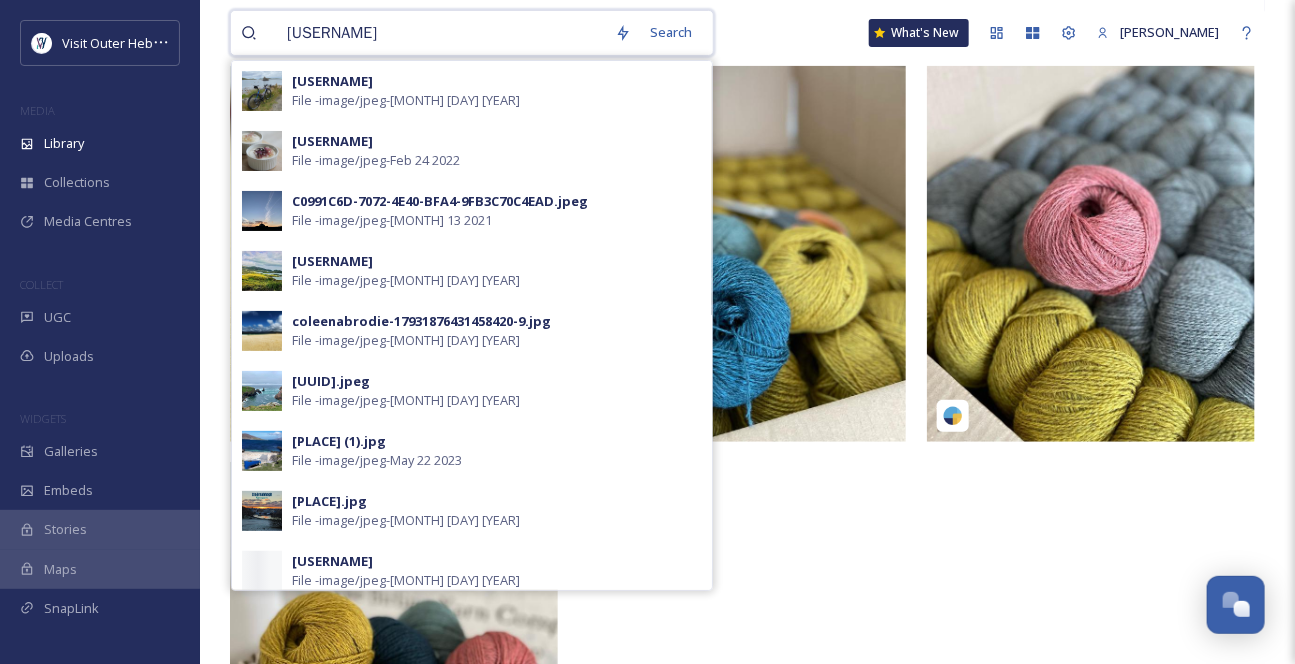 type on "viking" 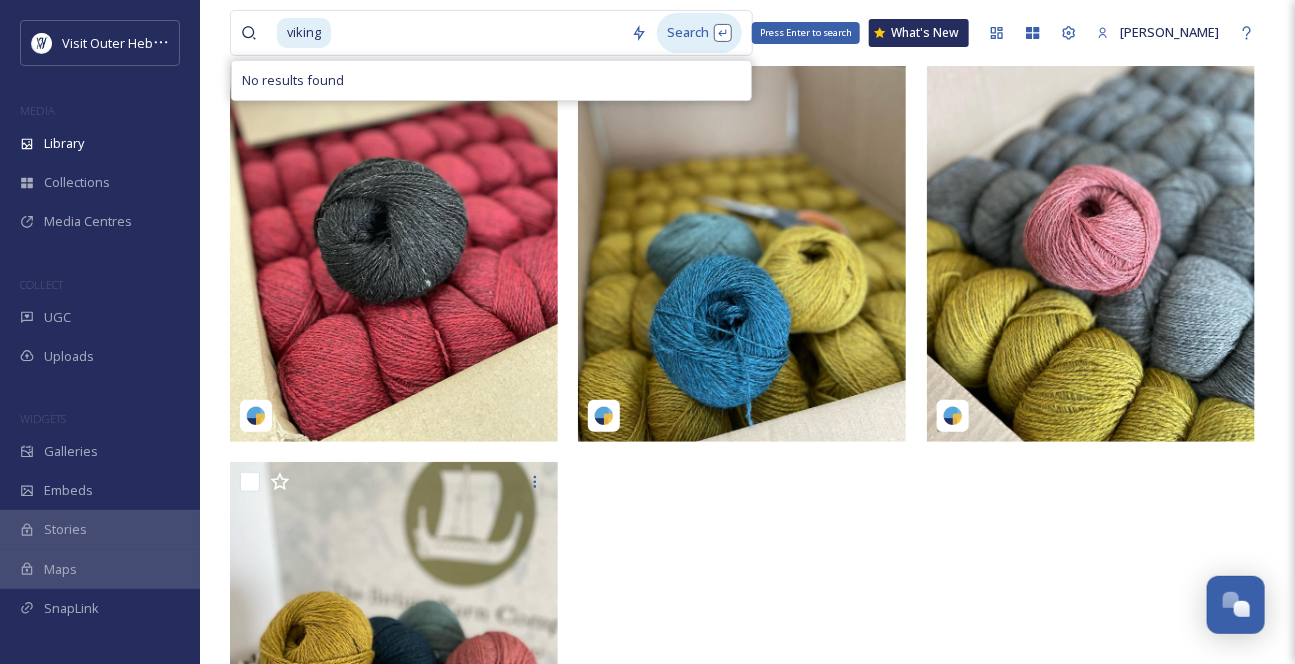 click on "Search Press Enter to search" at bounding box center [699, 32] 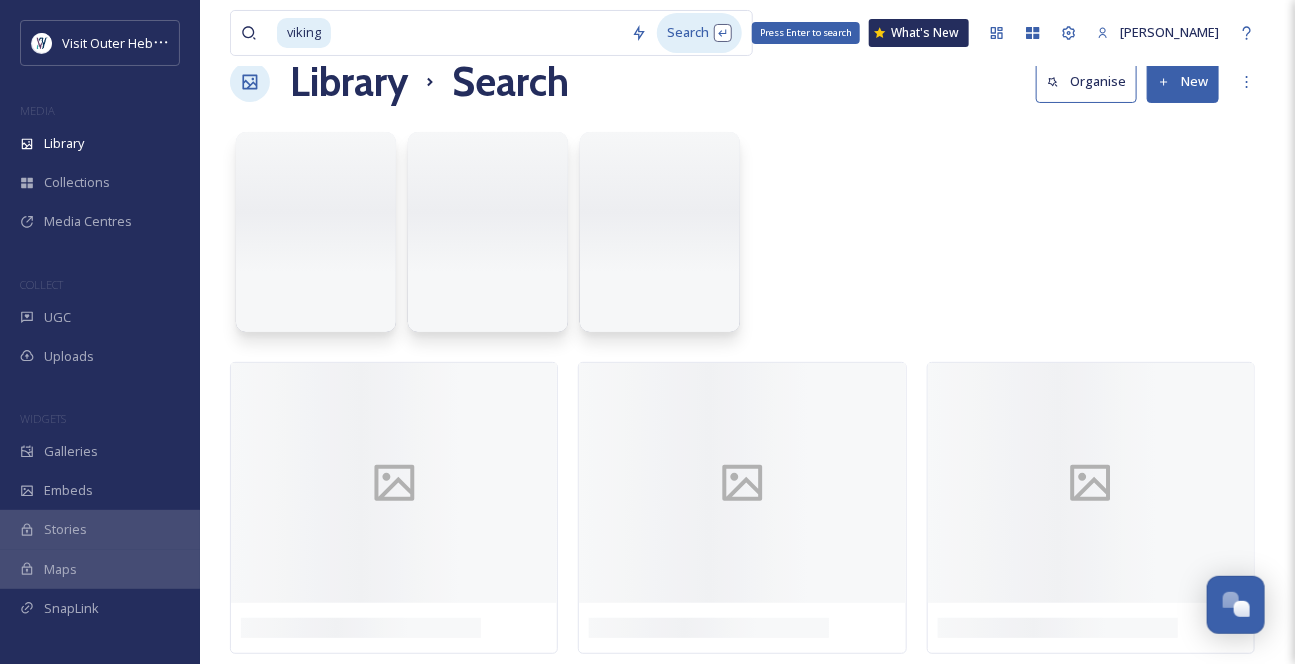 scroll, scrollTop: 0, scrollLeft: 0, axis: both 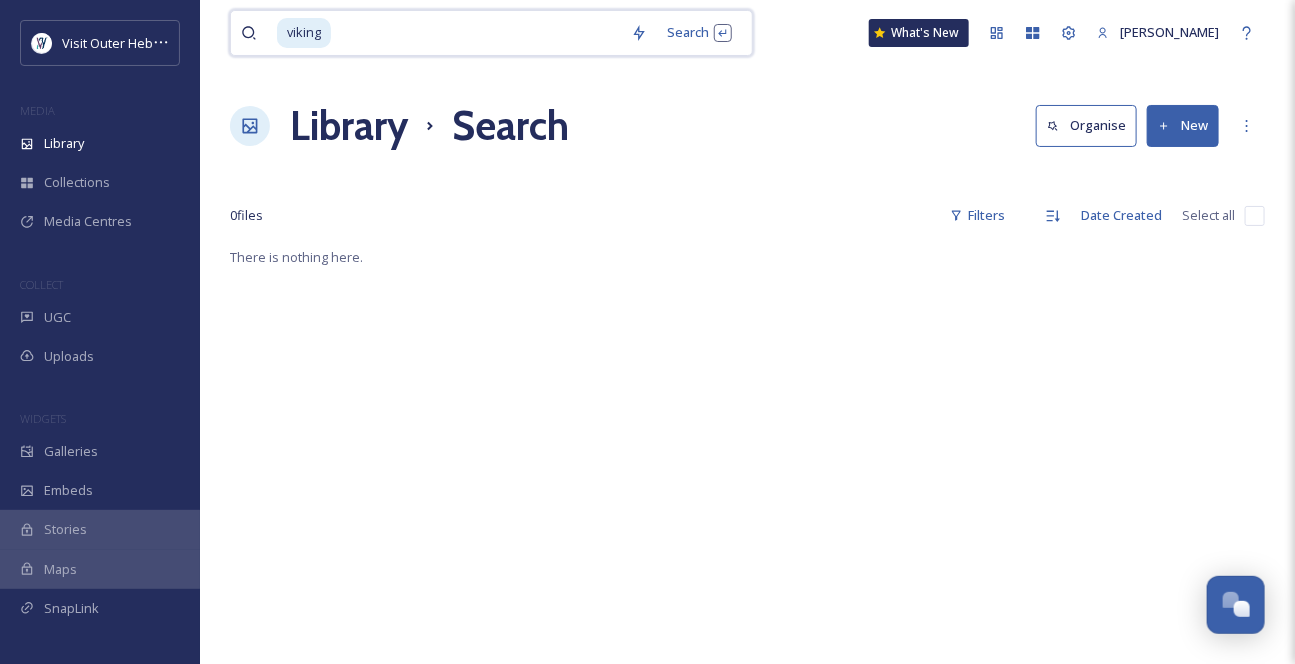 click at bounding box center [477, 33] 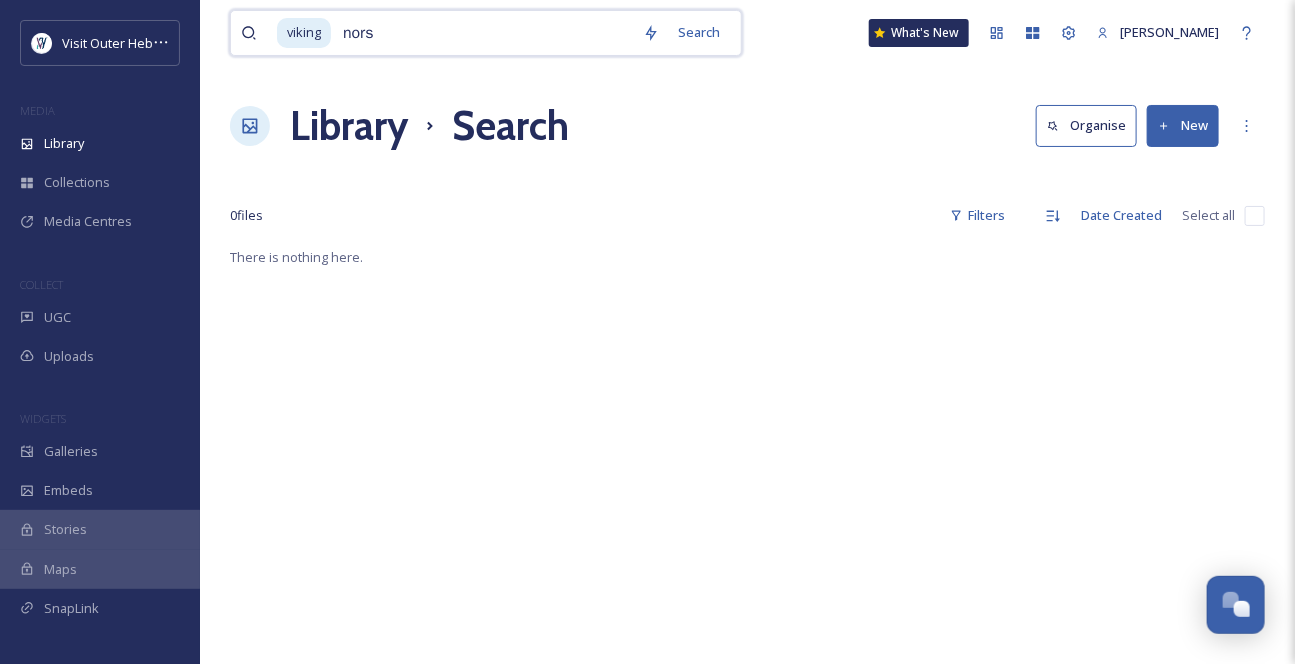 type on "norse" 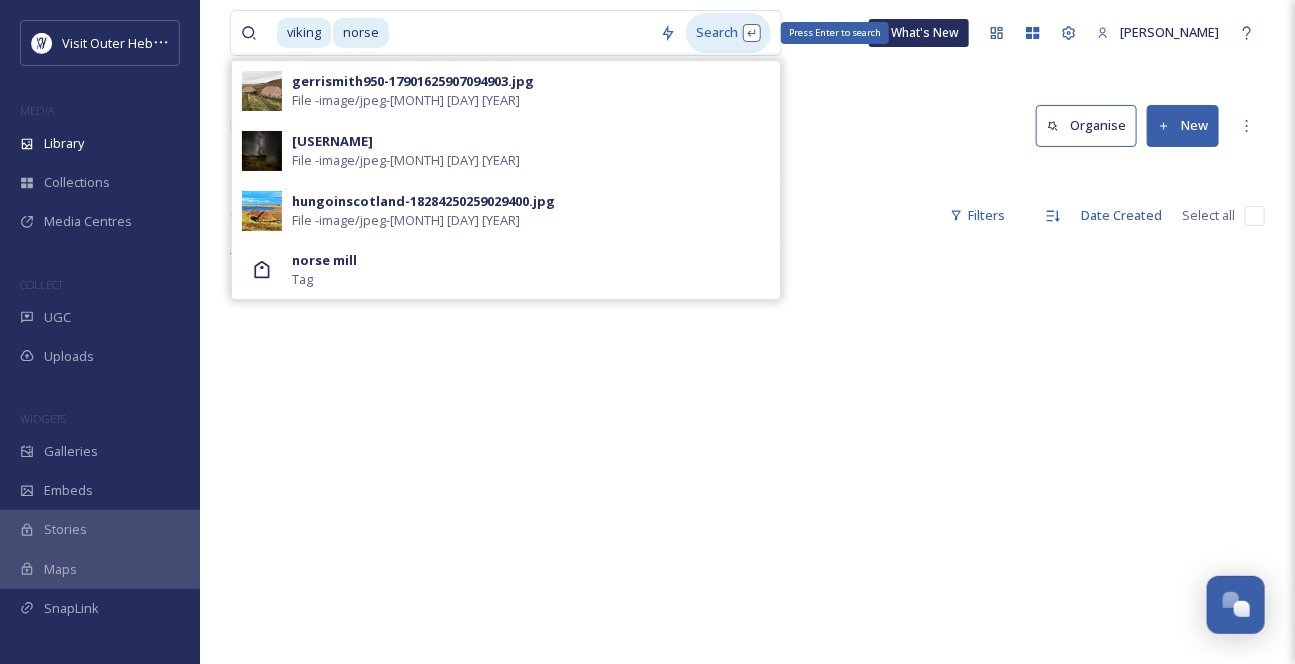click on "Search Press Enter to search" at bounding box center [728, 32] 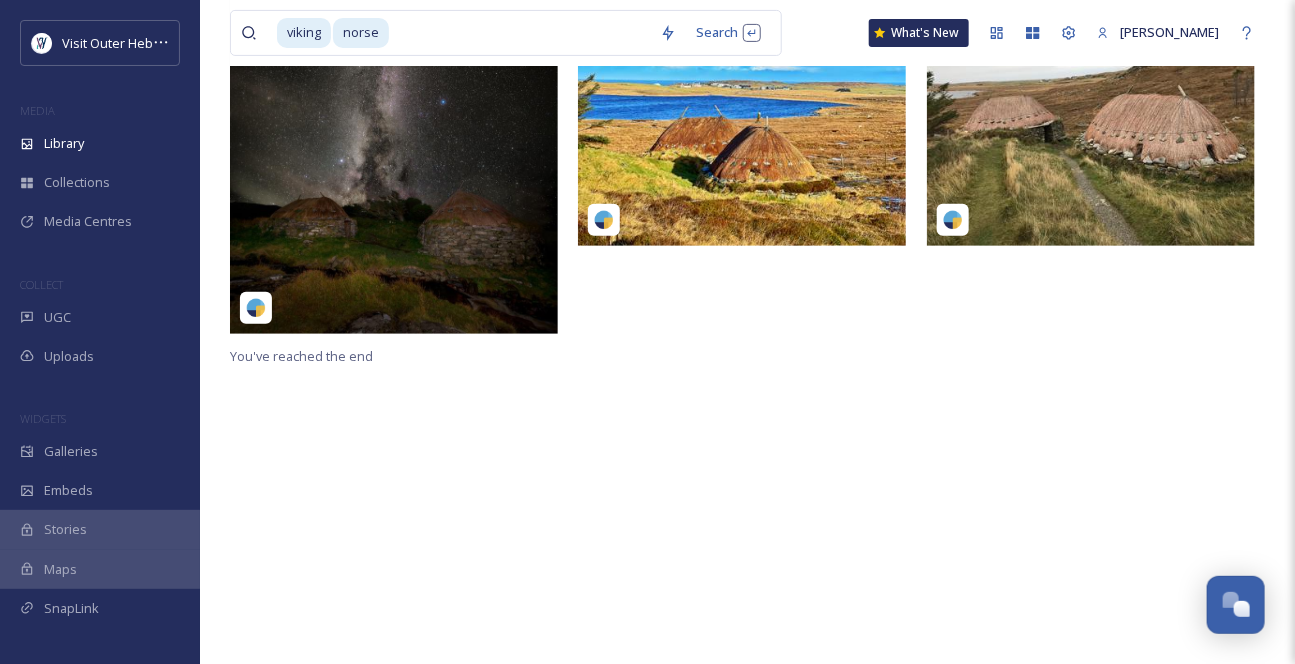 scroll, scrollTop: 0, scrollLeft: 0, axis: both 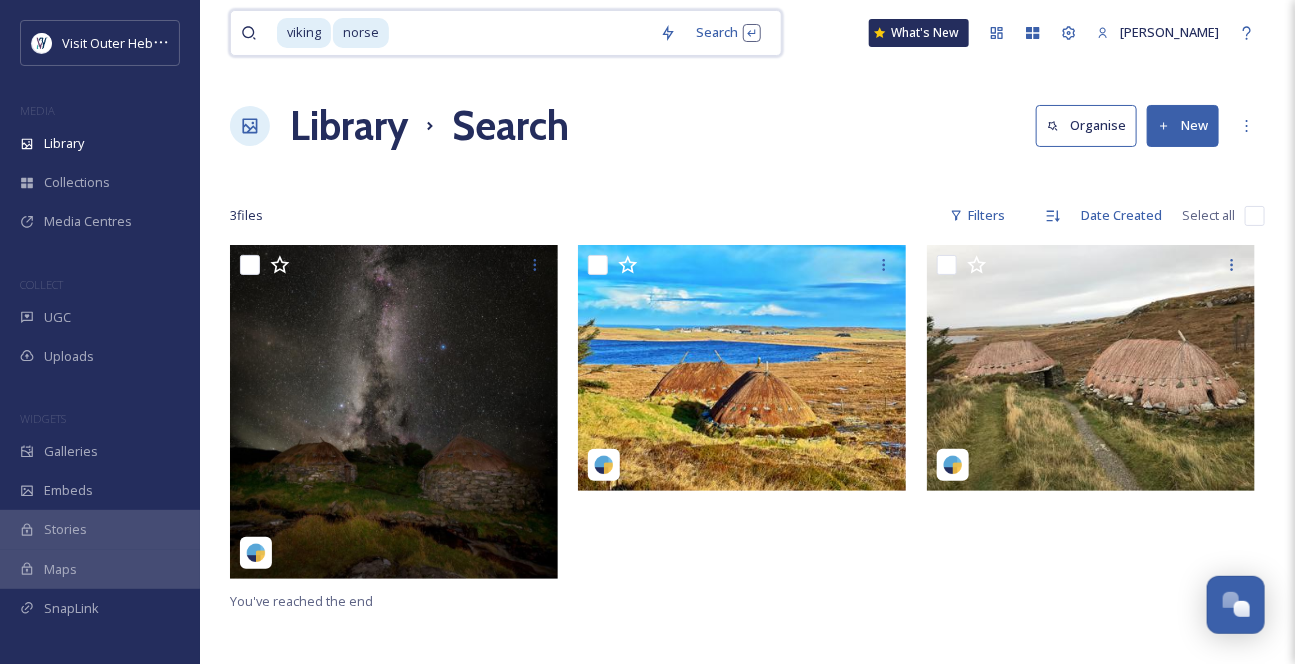 click at bounding box center (520, 33) 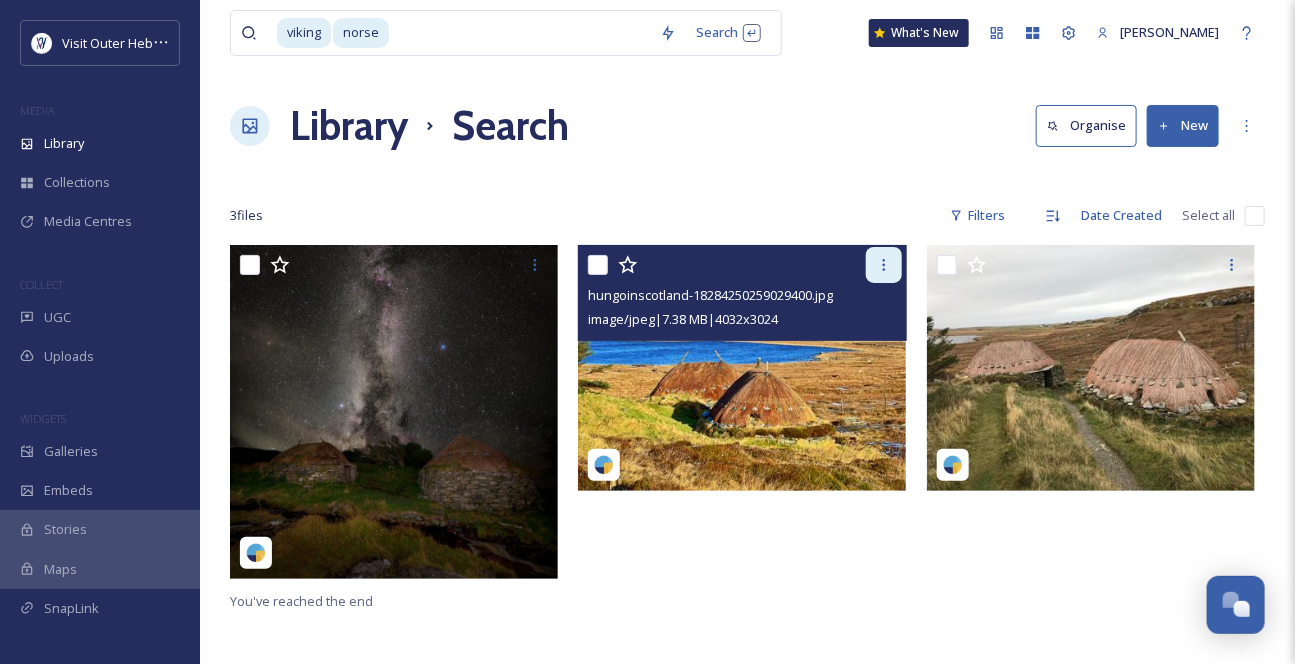 click 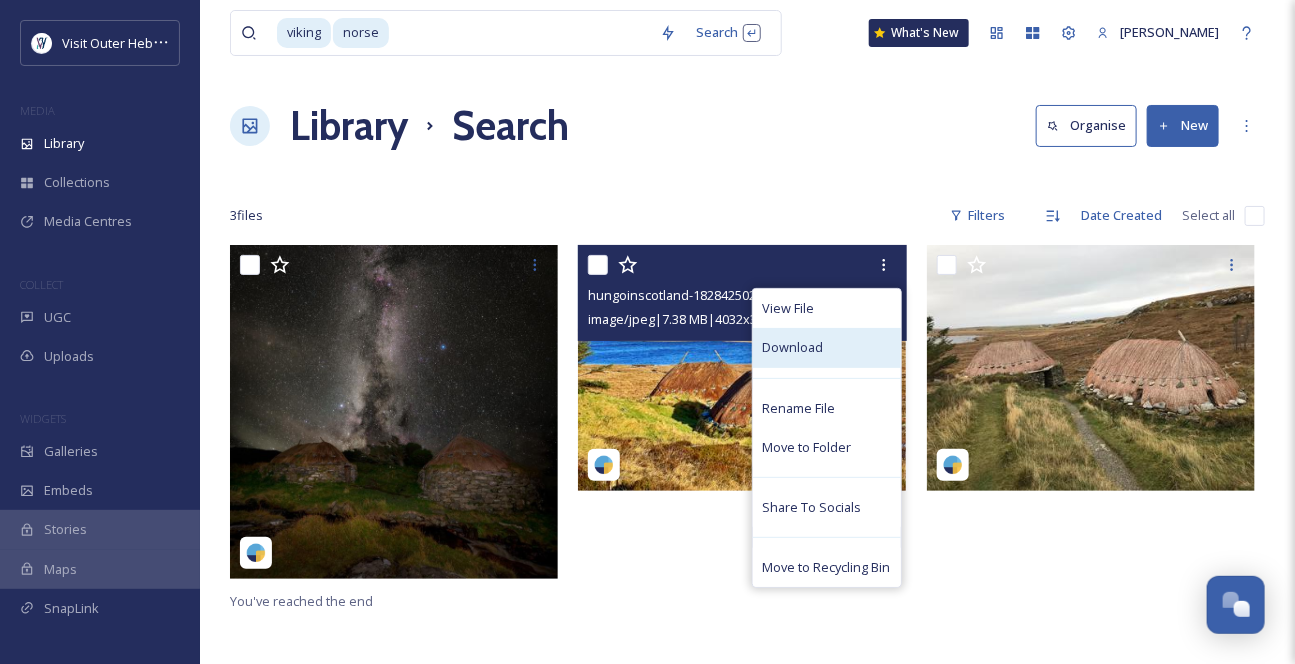 click on "Download" at bounding box center [827, 347] 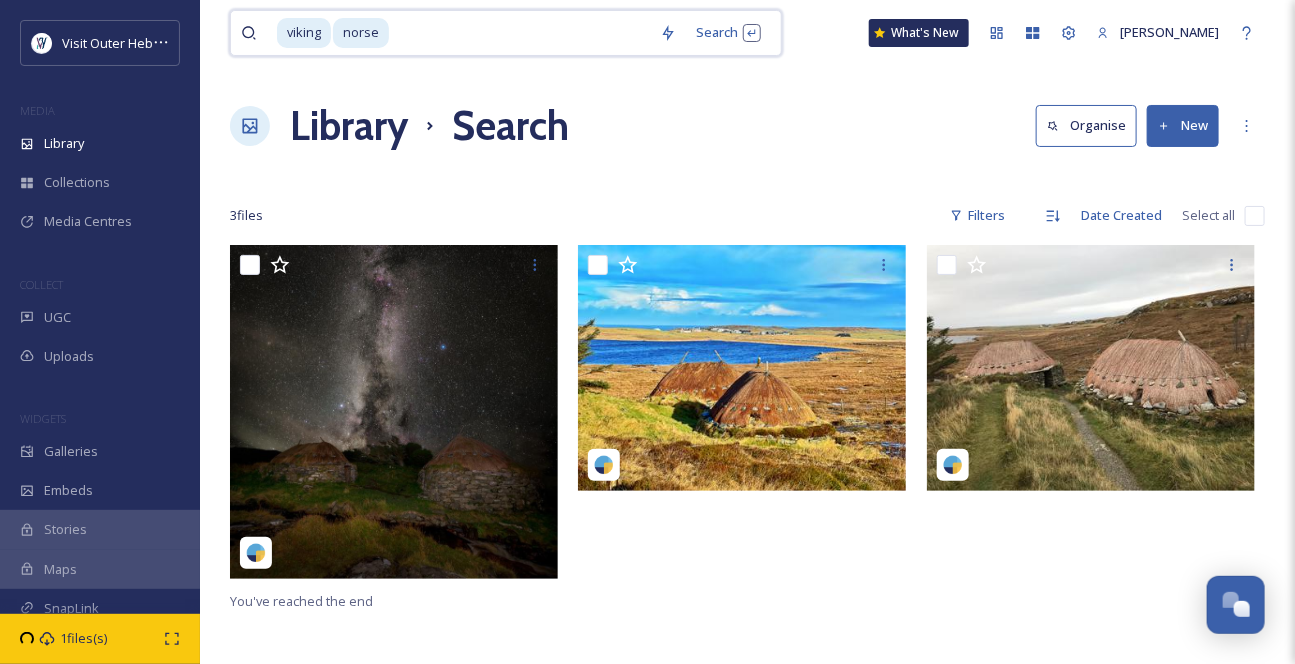click at bounding box center [520, 33] 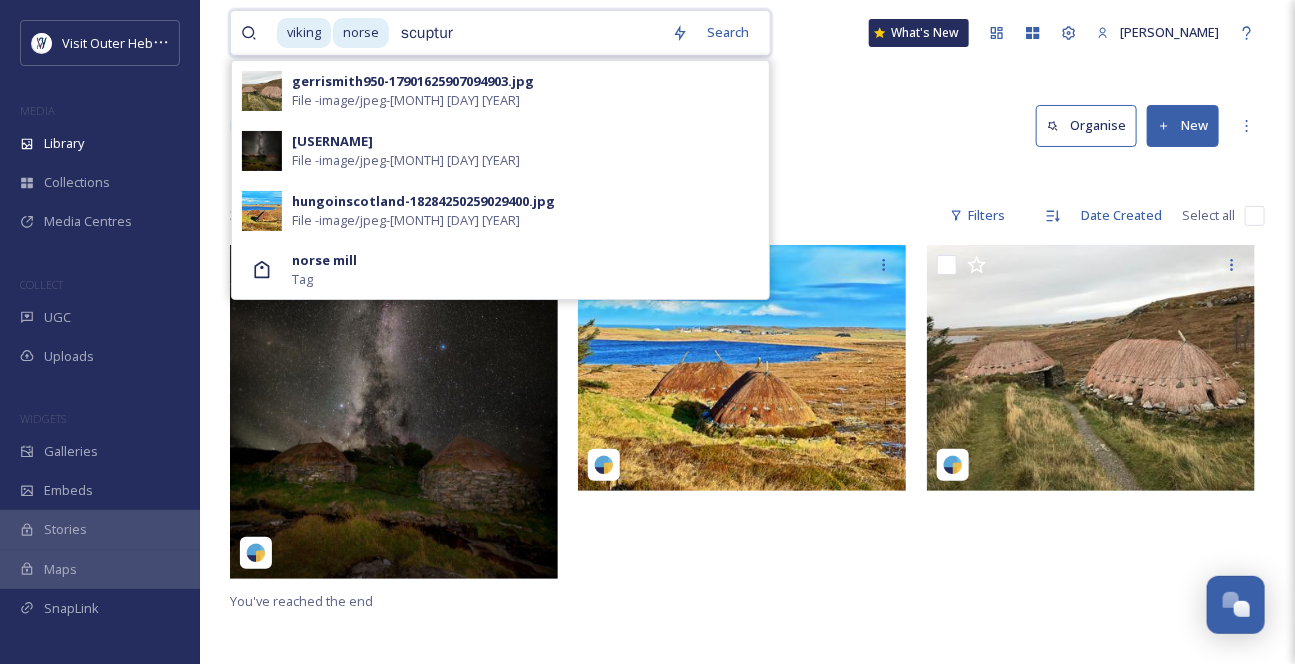 type on "scupture" 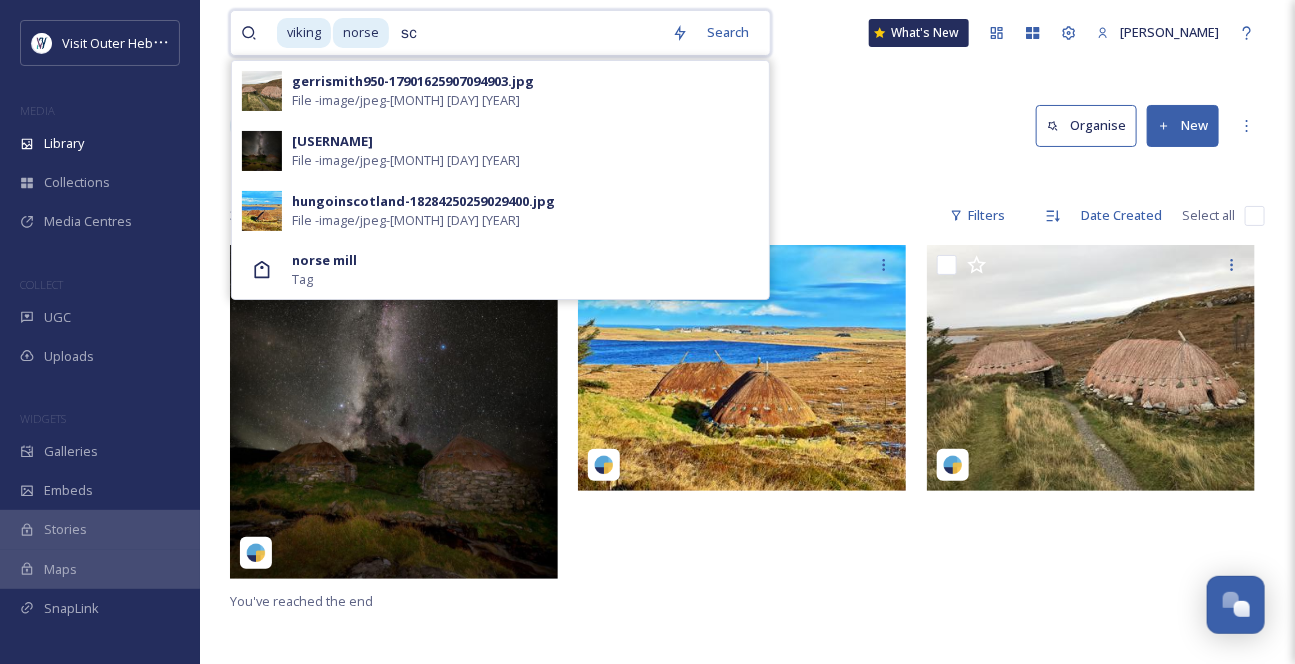type on "s" 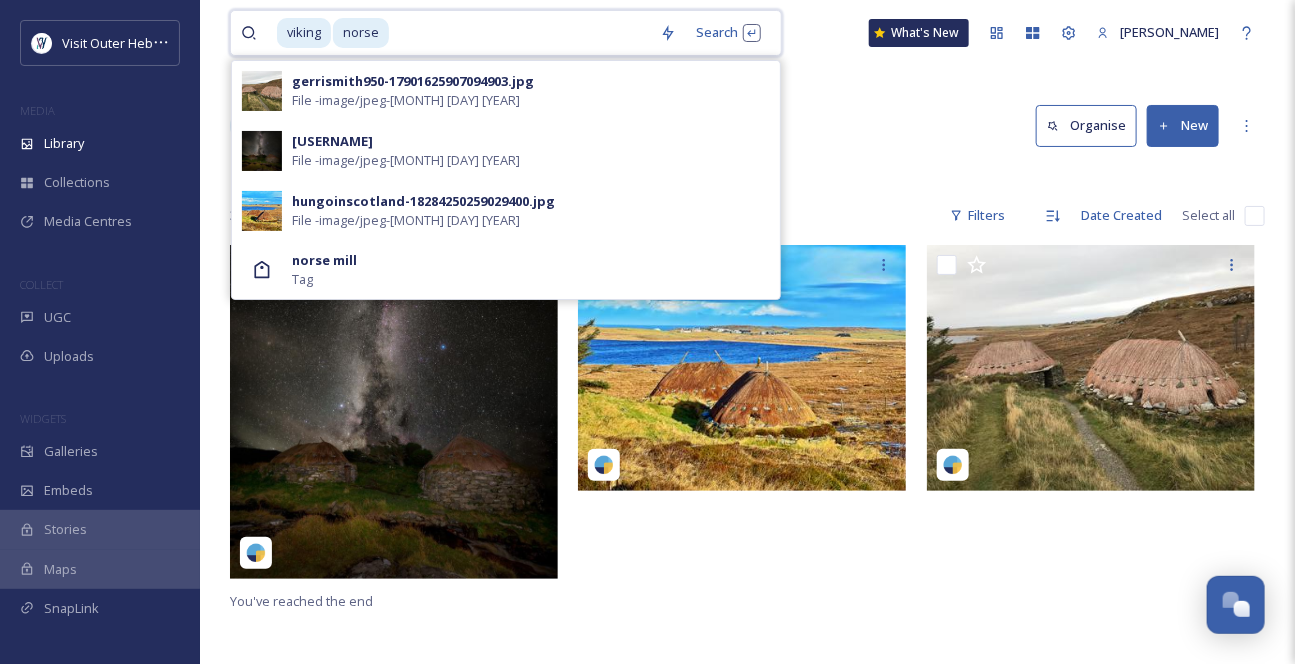 drag, startPoint x: 435, startPoint y: 39, endPoint x: 224, endPoint y: 30, distance: 211.19185 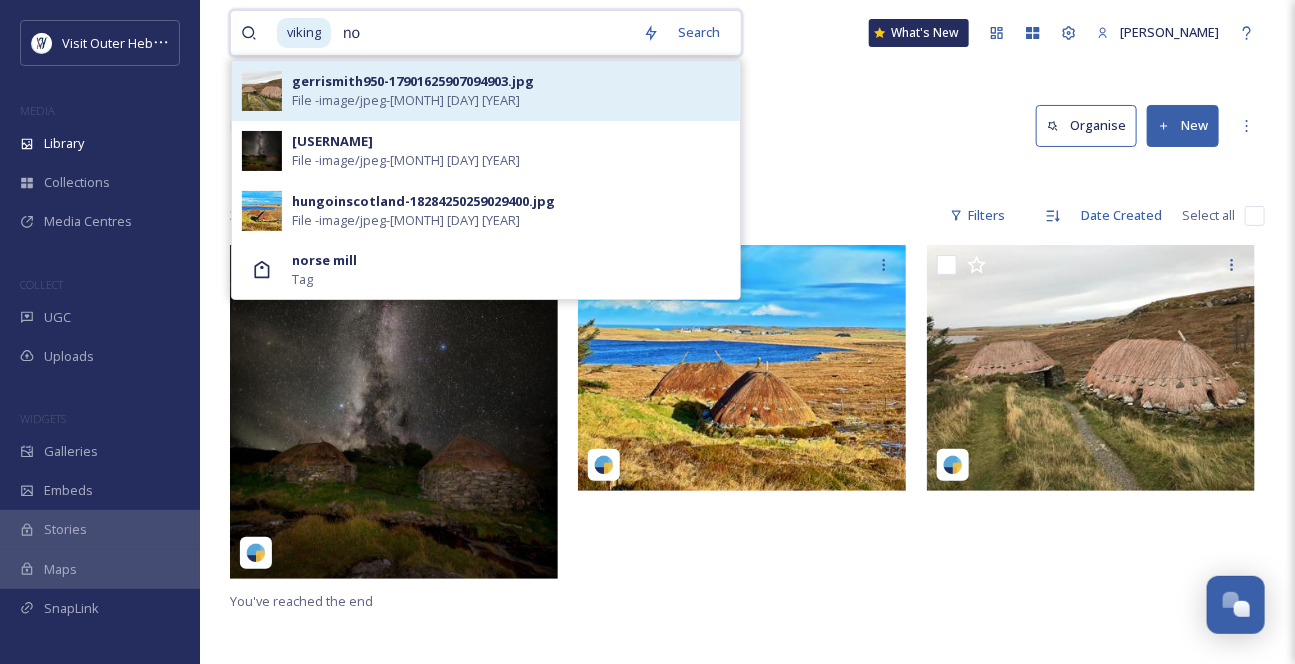 type on "n" 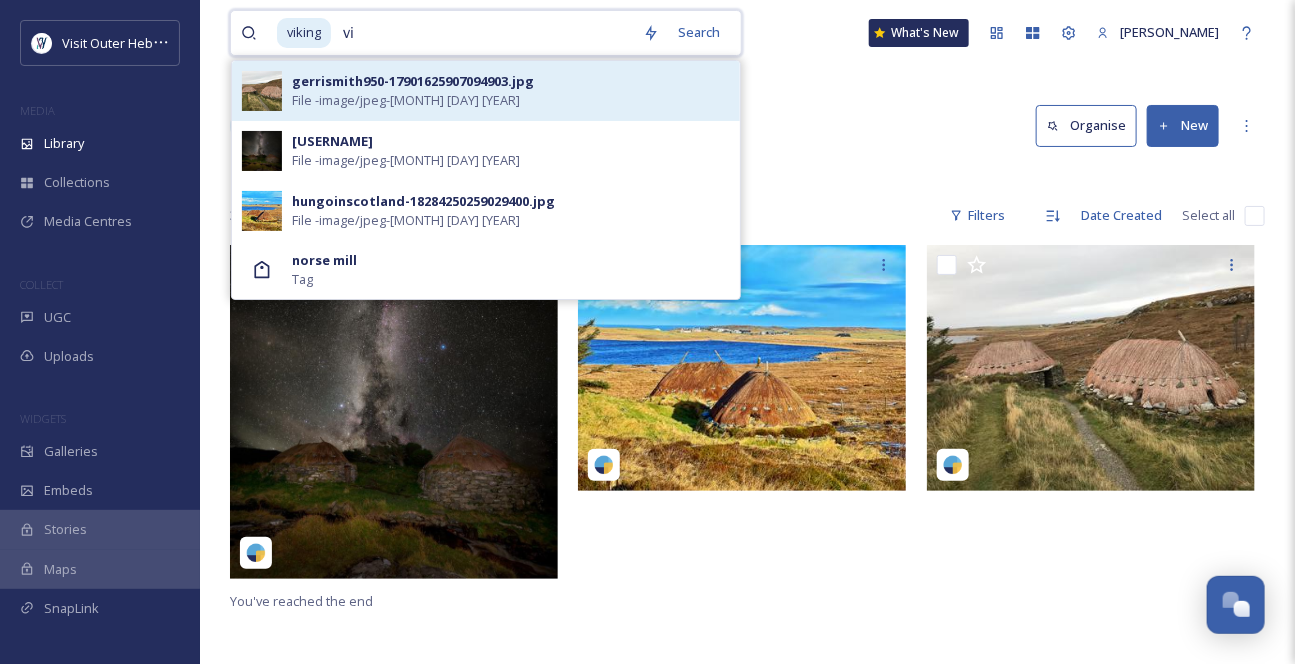 type on "v" 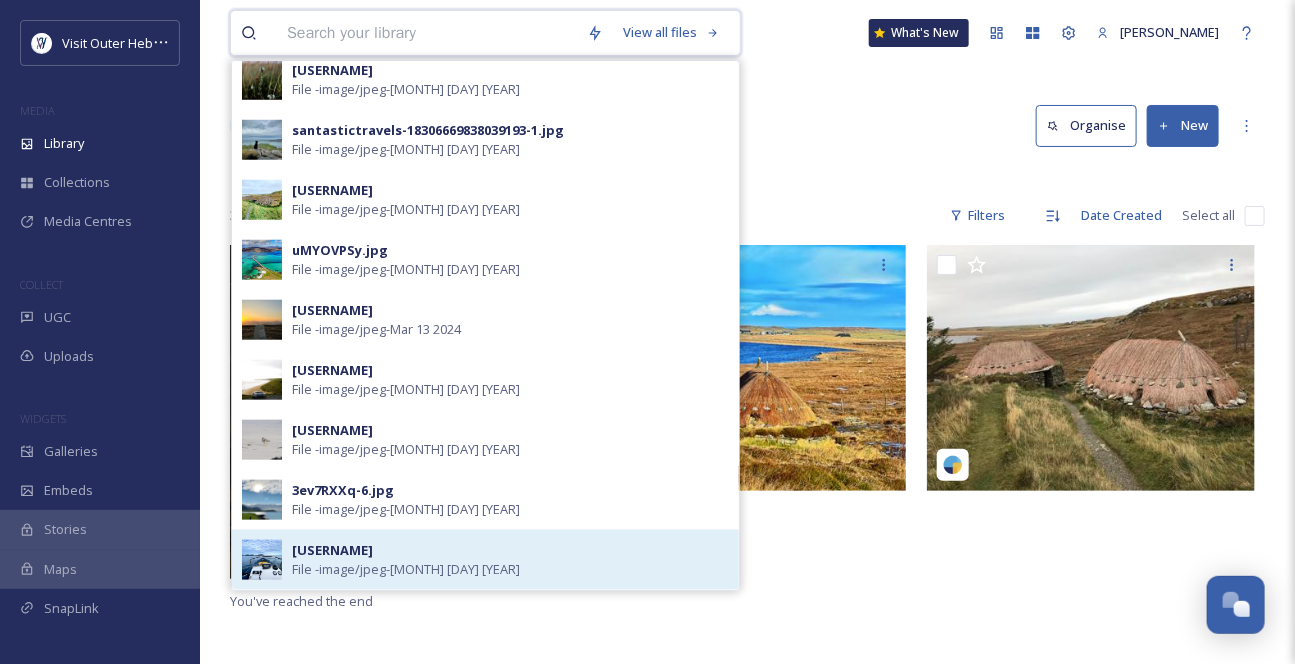 scroll, scrollTop: 760, scrollLeft: 0, axis: vertical 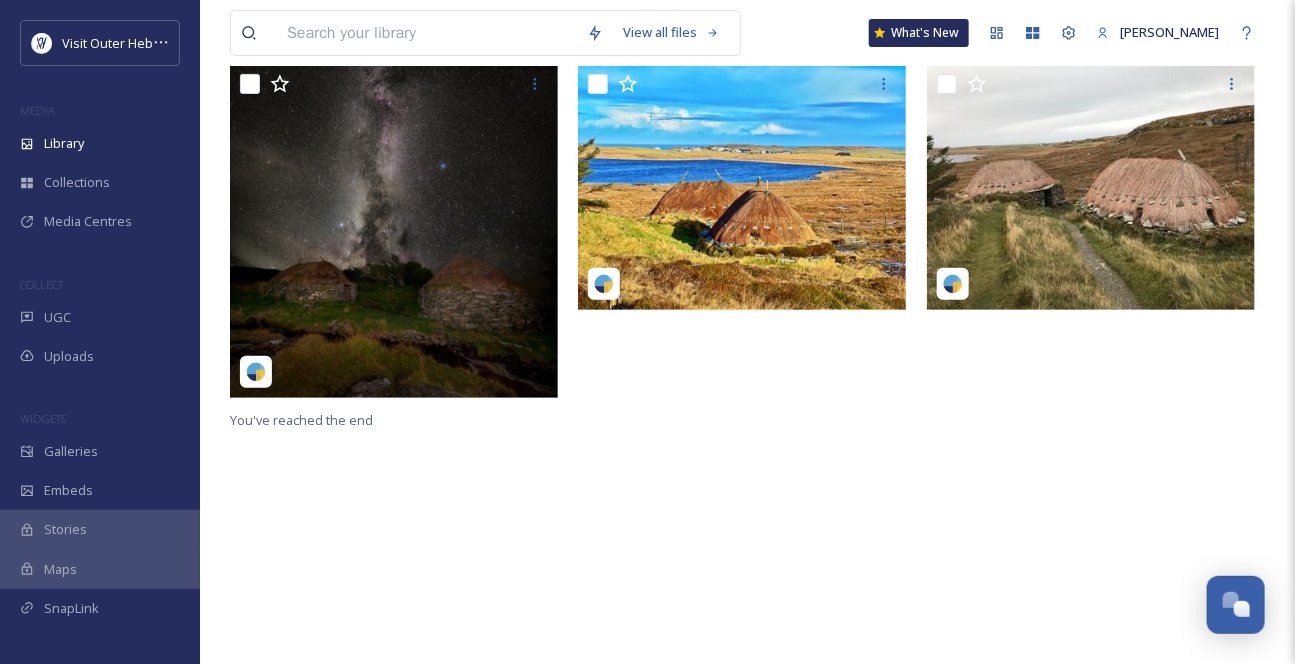 click on "View all files What's New [PERSON_NAME]" at bounding box center (747, 33) 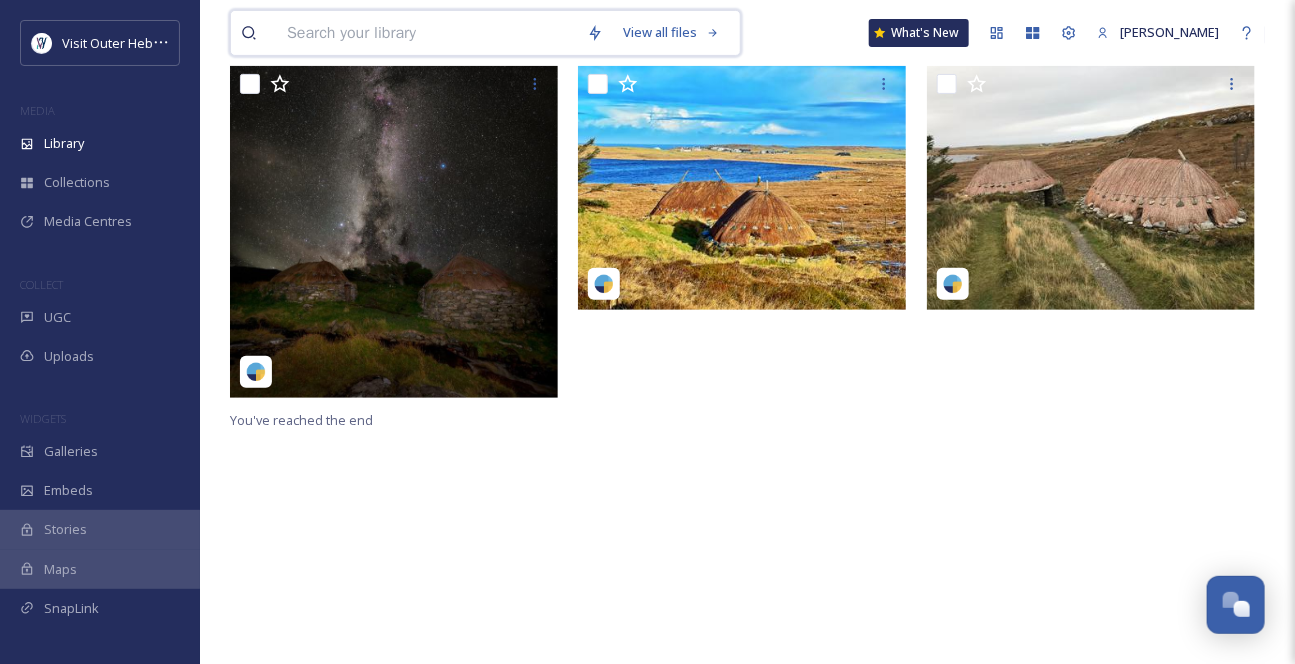click at bounding box center [427, 33] 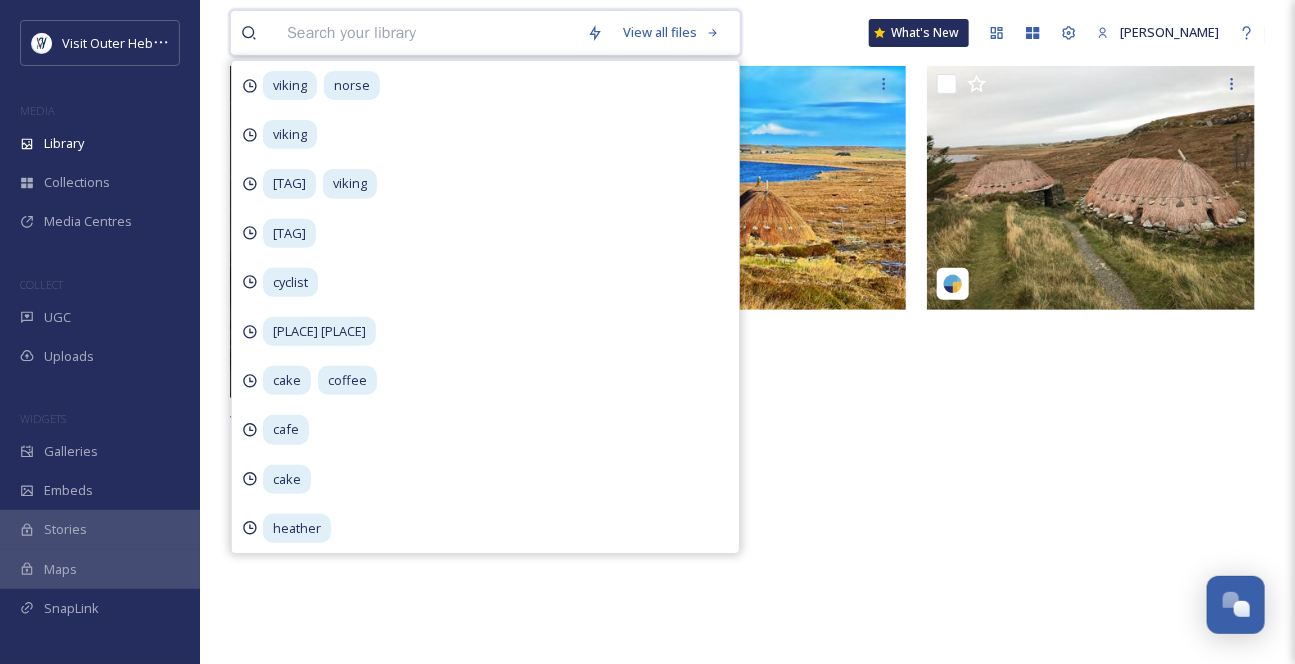 click at bounding box center (427, 33) 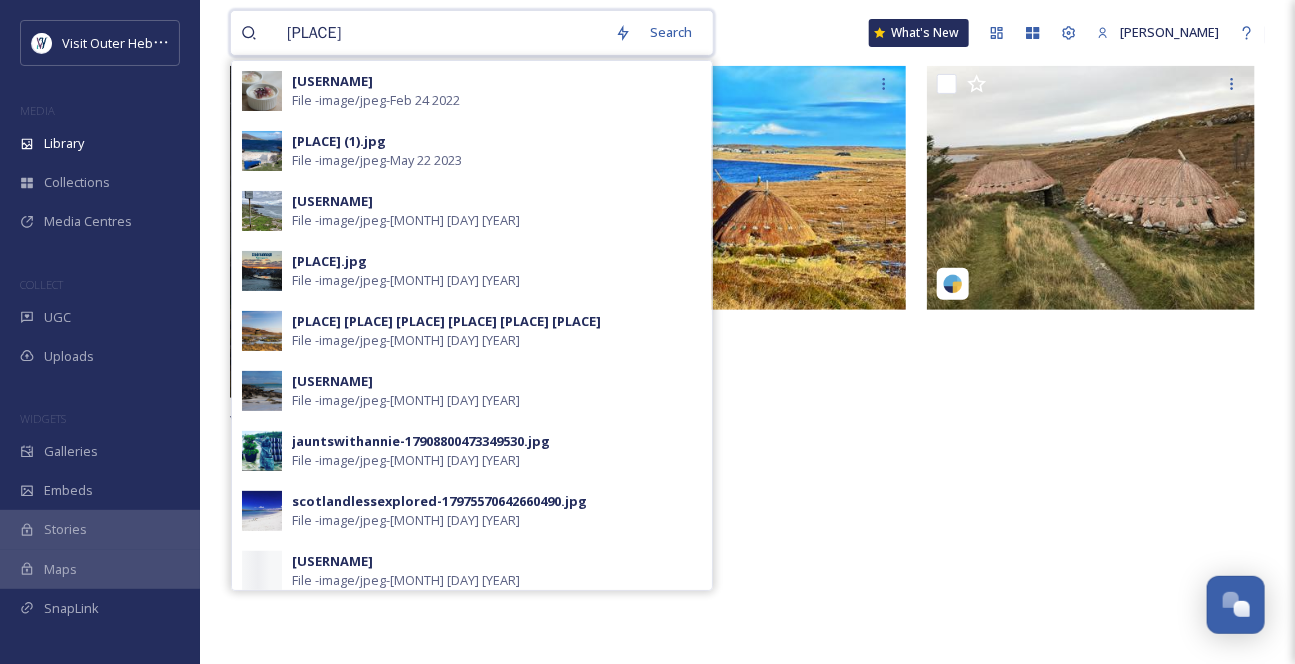 type on "temple" 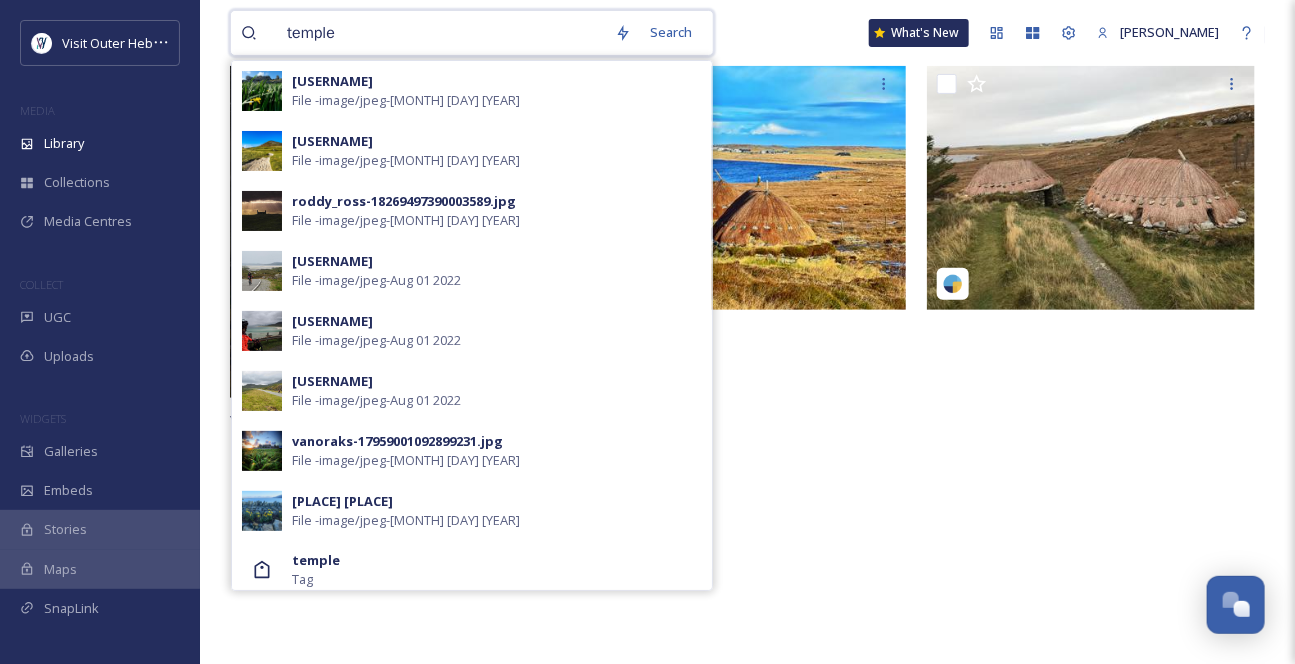 type 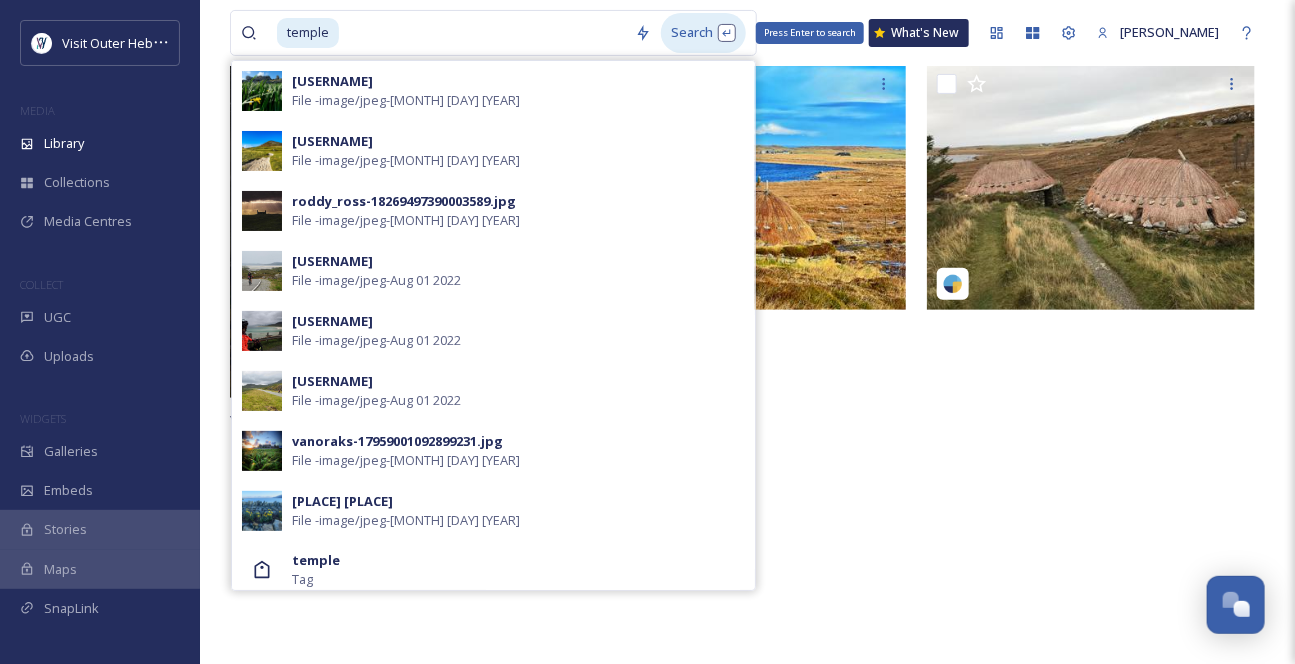 click on "Search Press Enter to search" at bounding box center [703, 32] 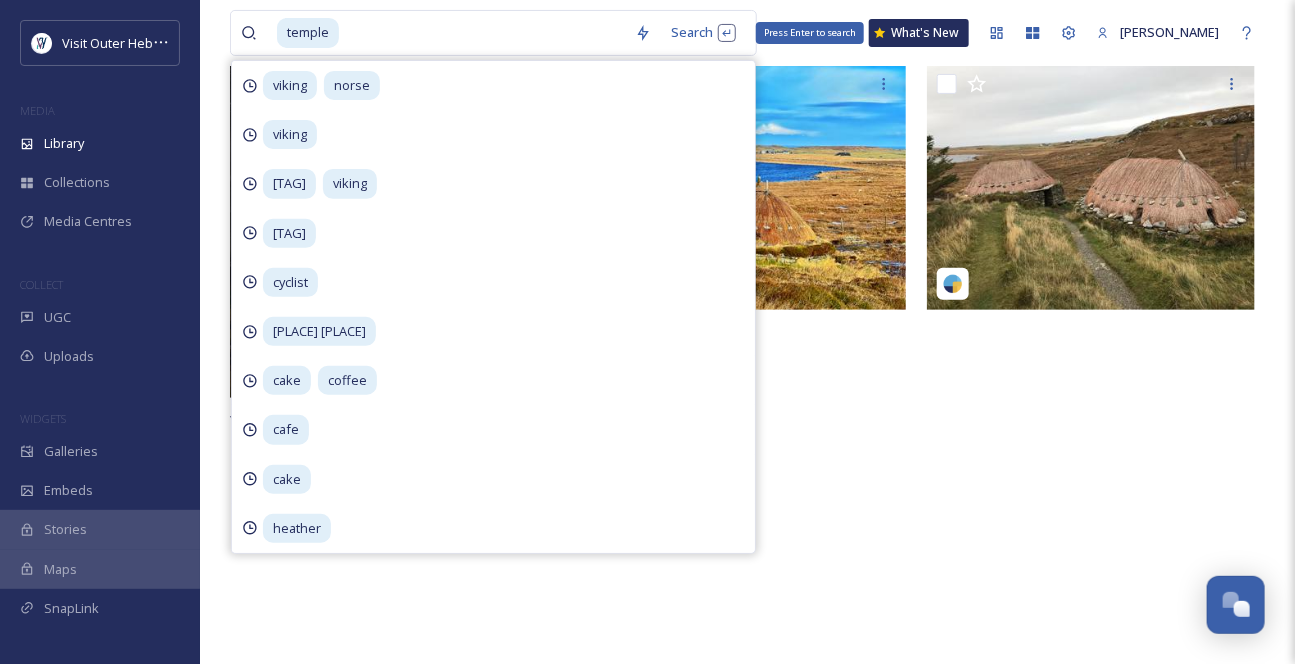 scroll, scrollTop: 0, scrollLeft: 0, axis: both 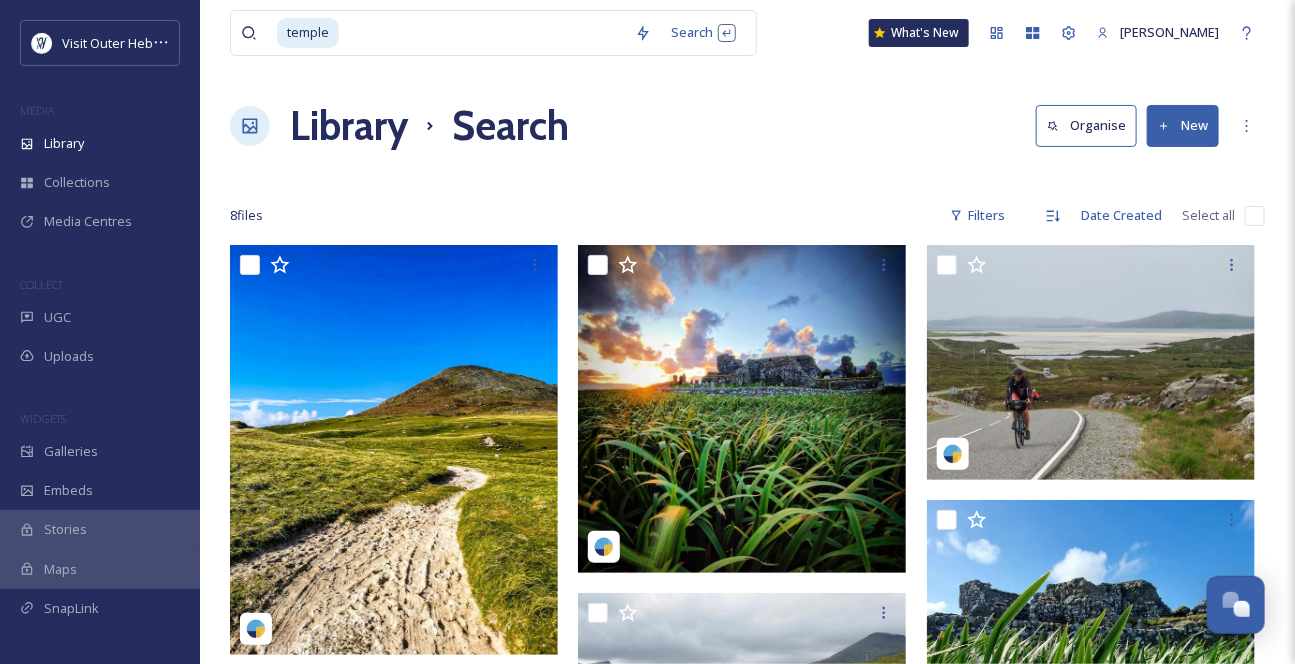 click on "Library Search Organise New" at bounding box center [747, 126] 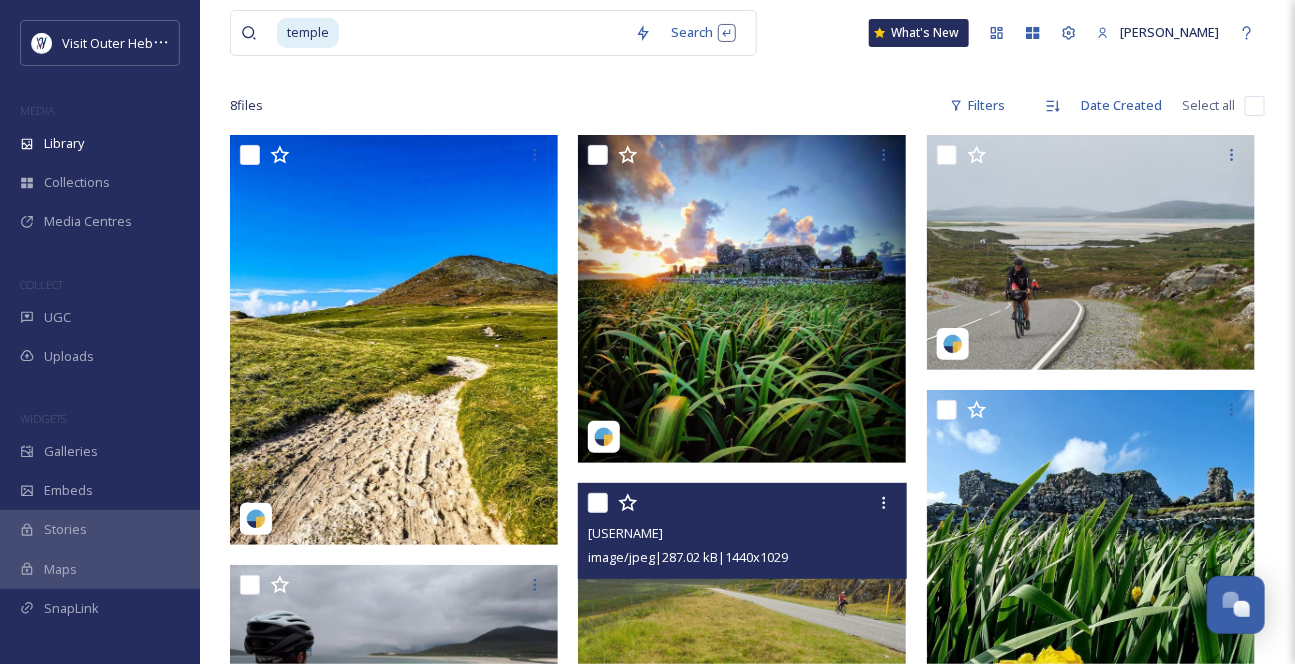 scroll, scrollTop: 90, scrollLeft: 0, axis: vertical 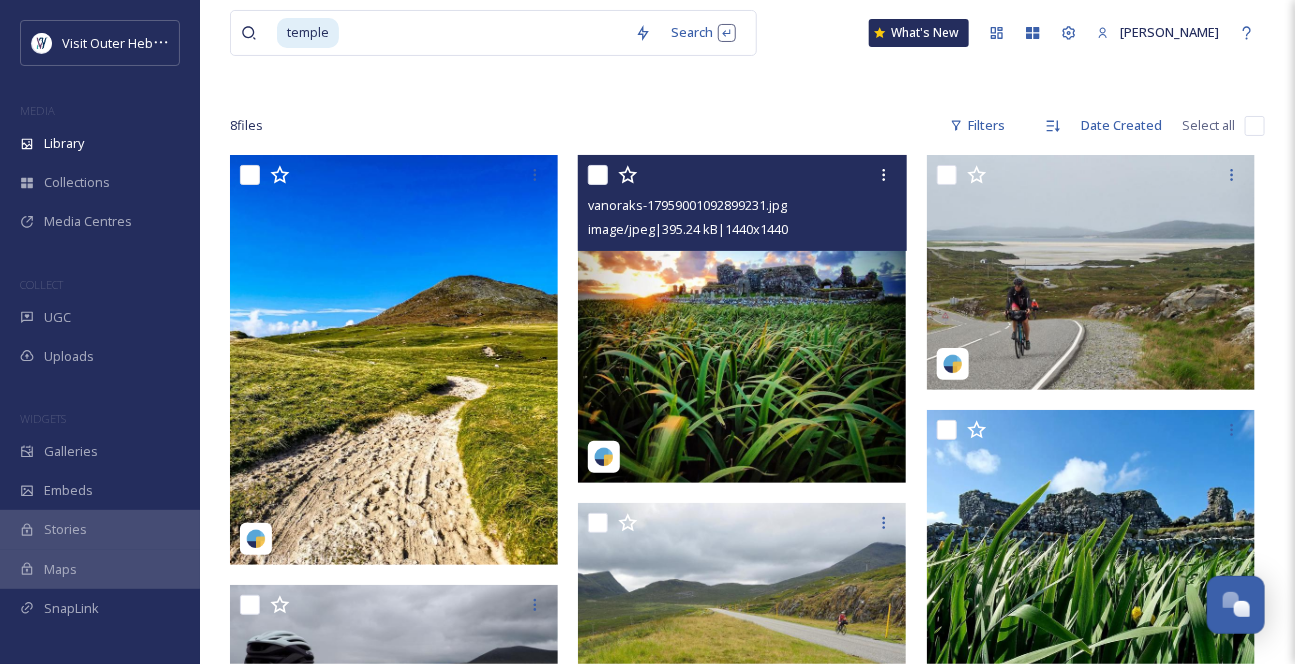 click at bounding box center [742, 319] 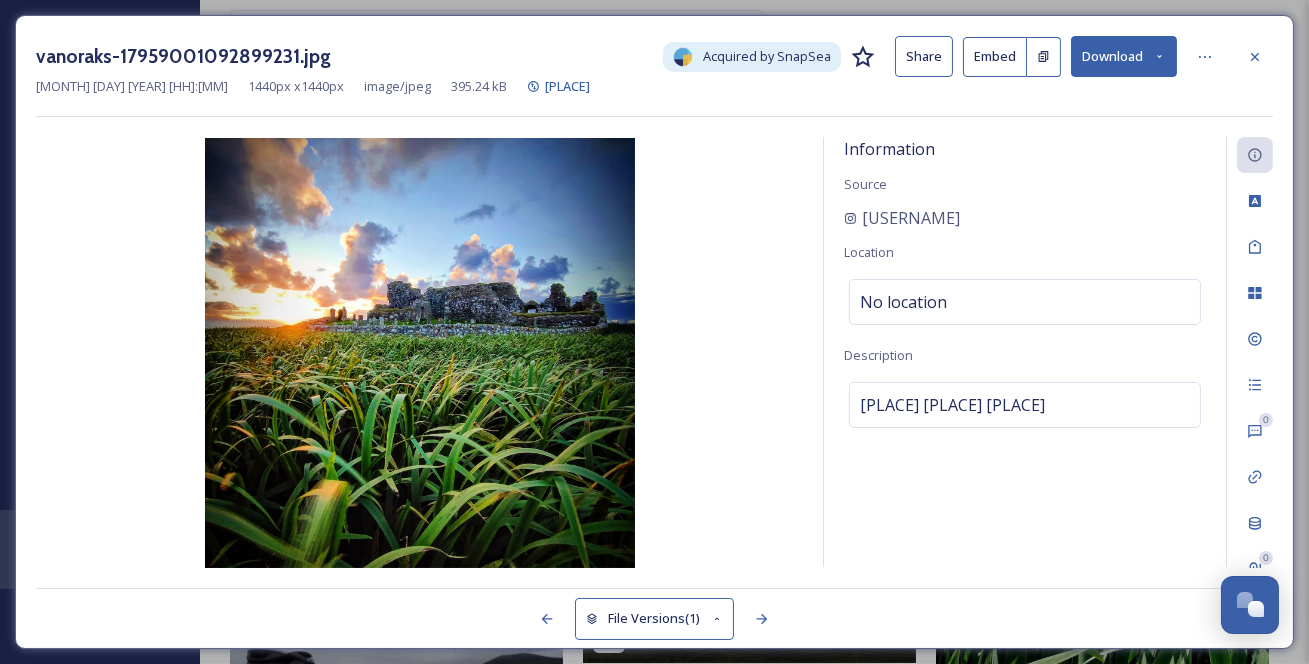 drag, startPoint x: 1114, startPoint y: 447, endPoint x: 835, endPoint y: 454, distance: 279.0878 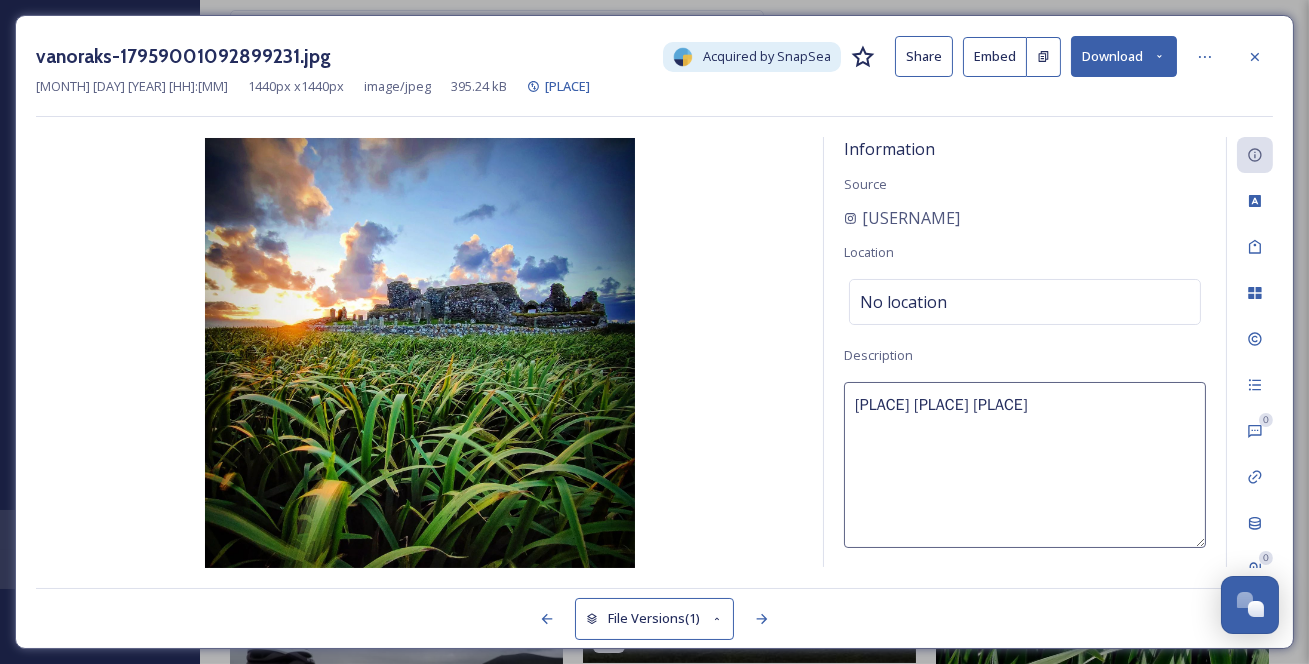 click on "Download" at bounding box center (1124, 56) 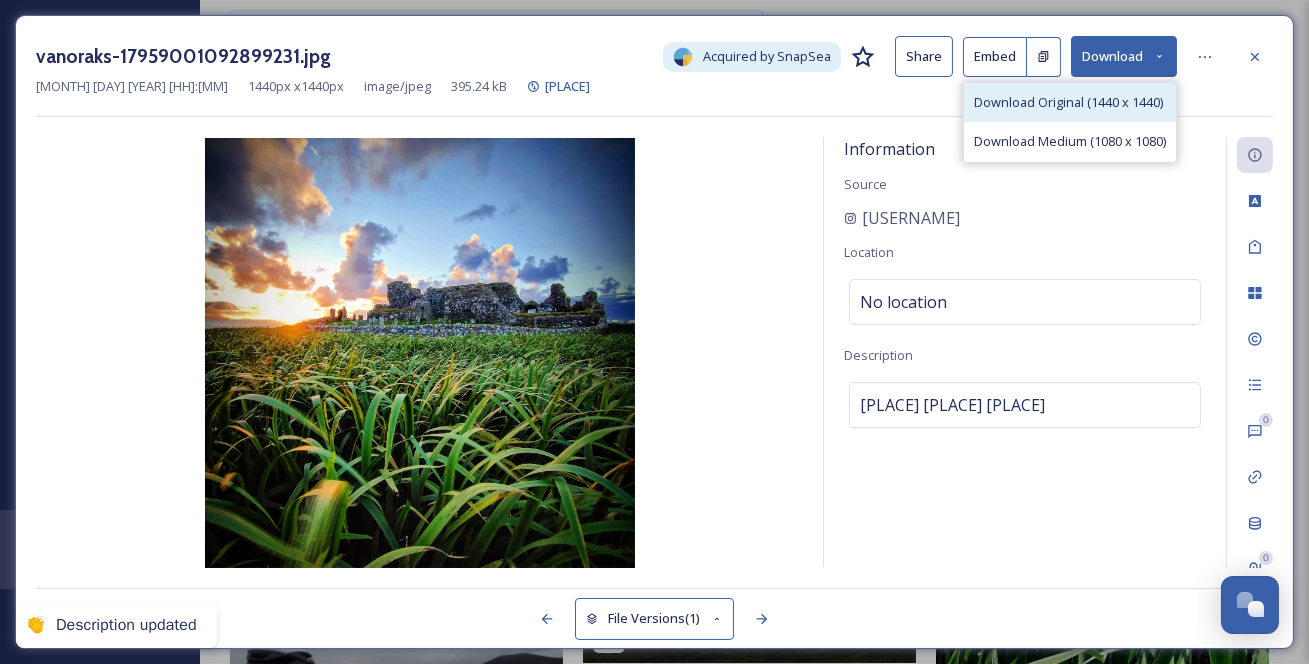 click on "Download Original (1440 x 1440)" at bounding box center (1068, 102) 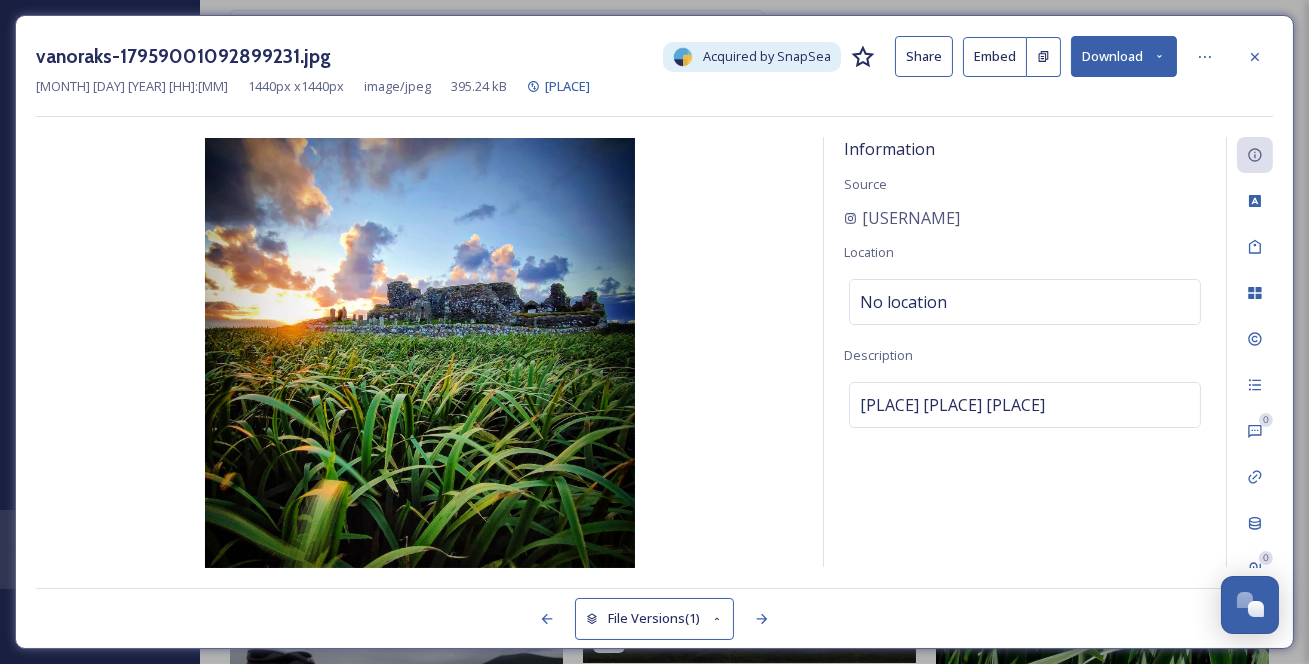 click on "Information Source [USERNAME] Location No location Description [PLACE] [PLACE] [PLACE]" at bounding box center [1025, 352] 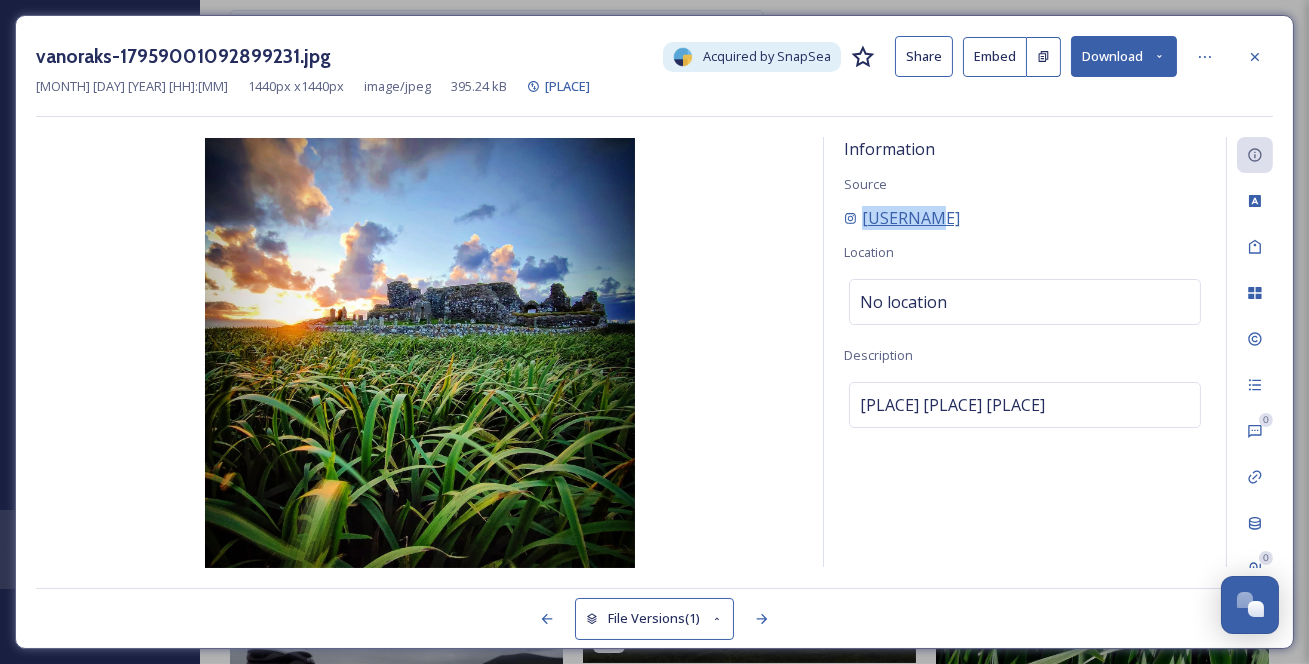 drag, startPoint x: 974, startPoint y: 234, endPoint x: 853, endPoint y: 241, distance: 121.20231 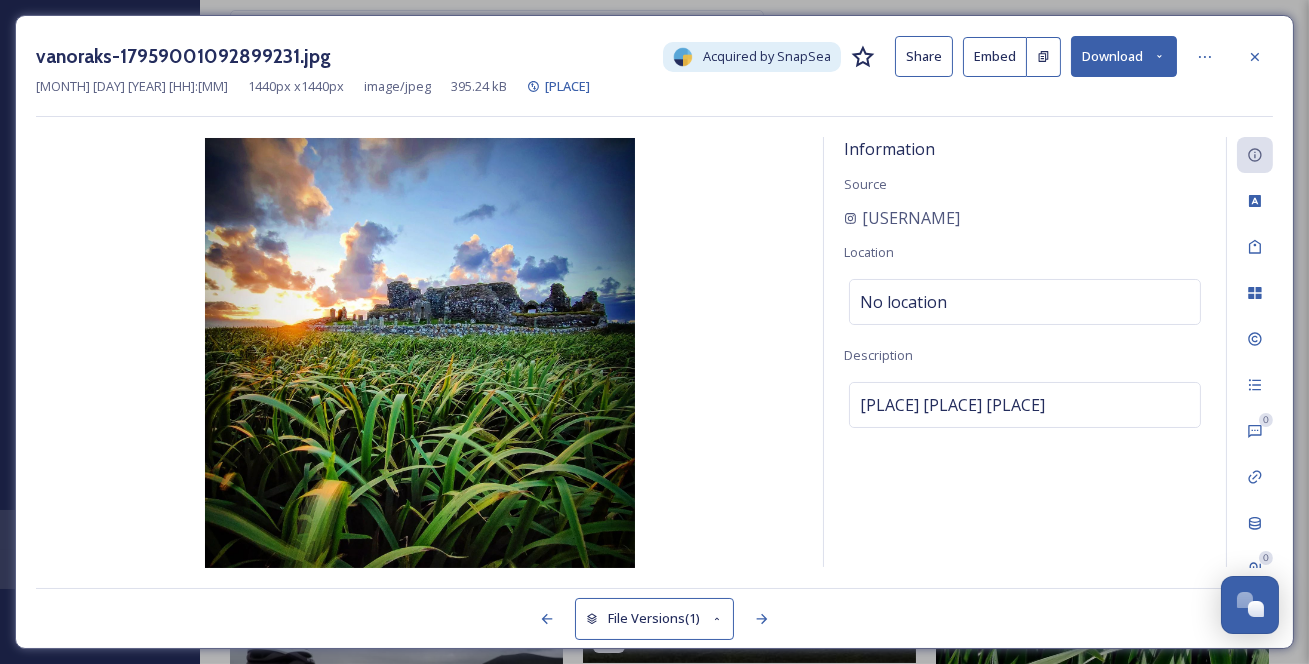 click 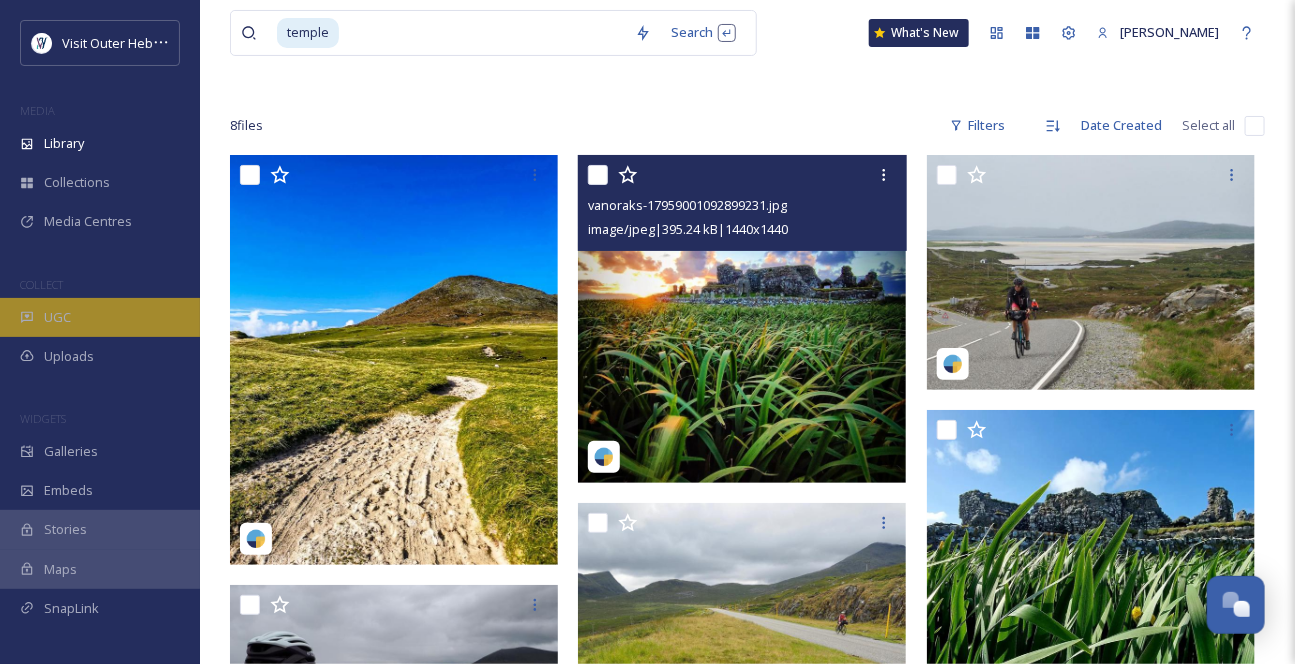 click on "UGC" at bounding box center (100, 317) 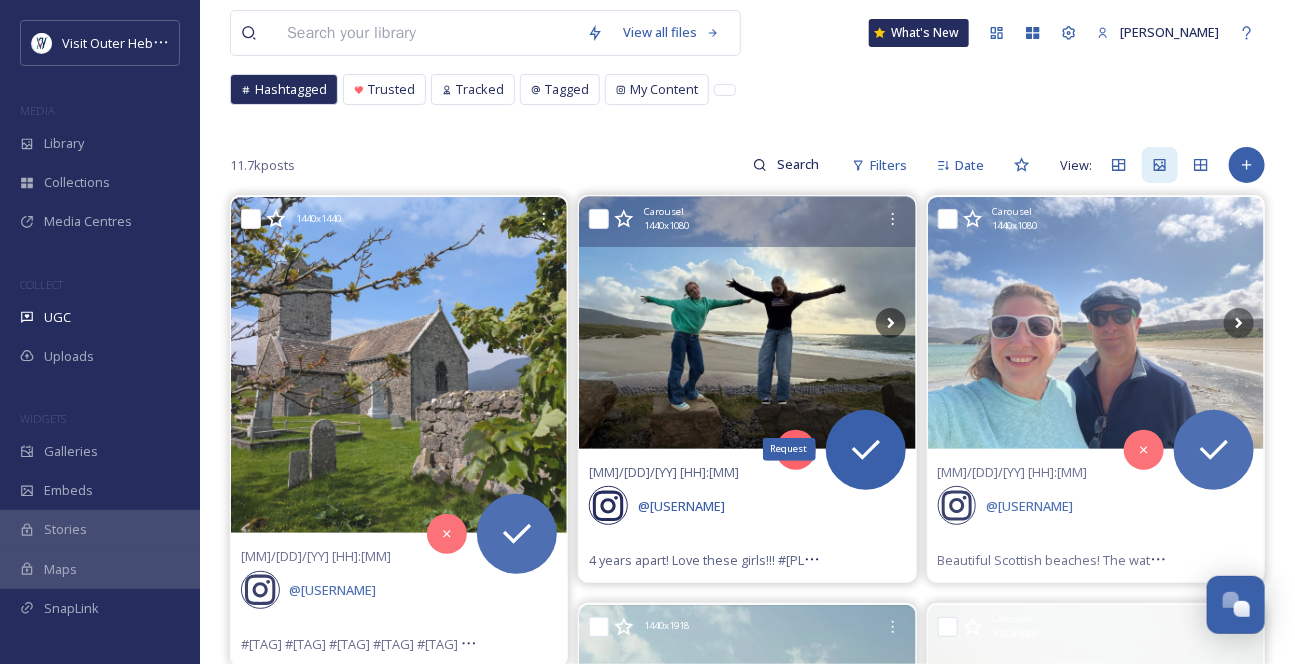 scroll, scrollTop: 90, scrollLeft: 0, axis: vertical 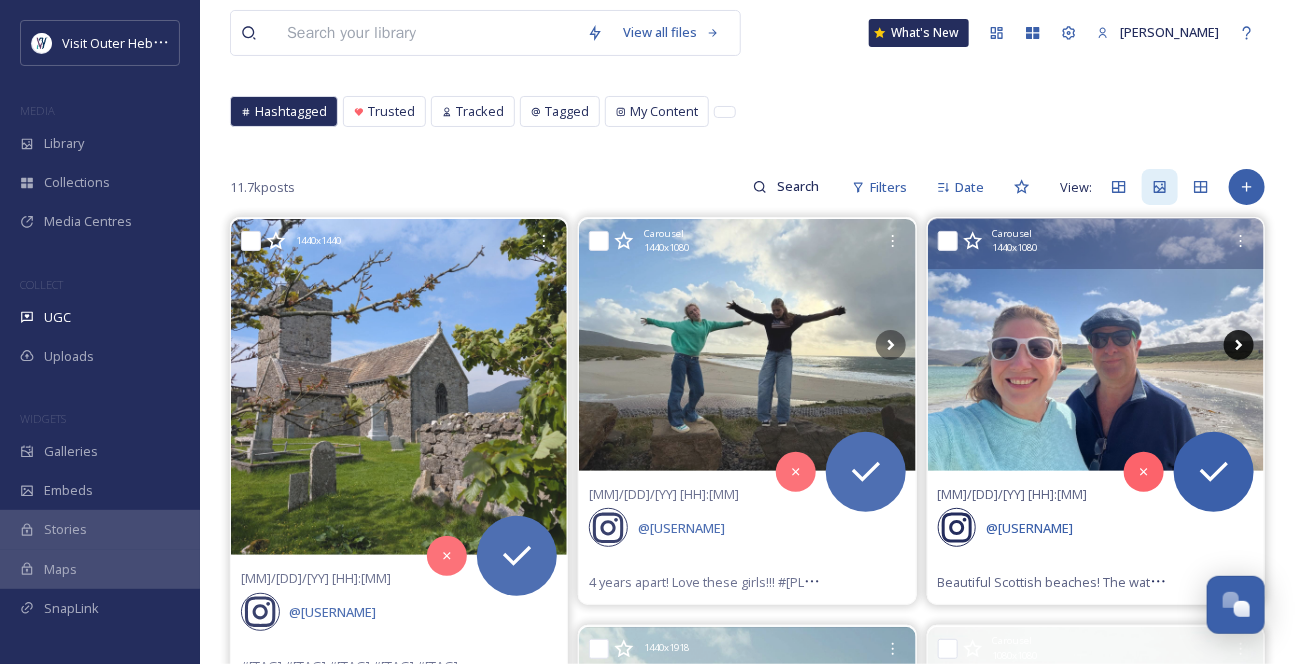 click 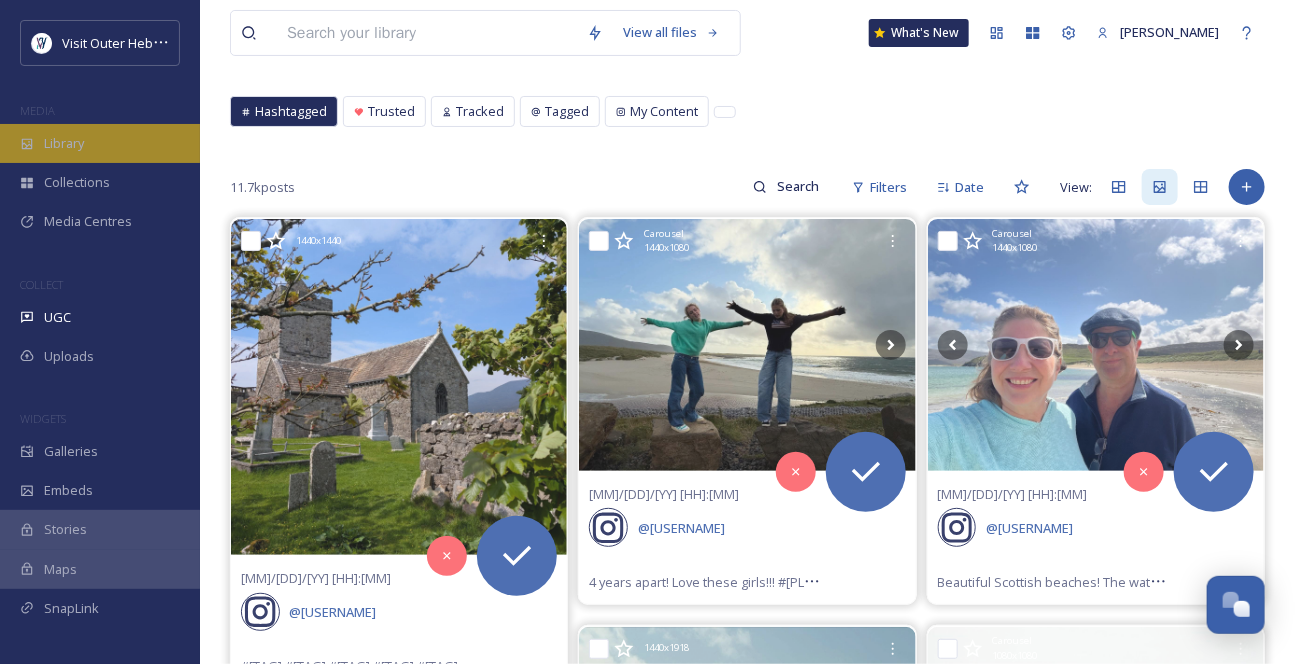 click on "Library" at bounding box center [100, 143] 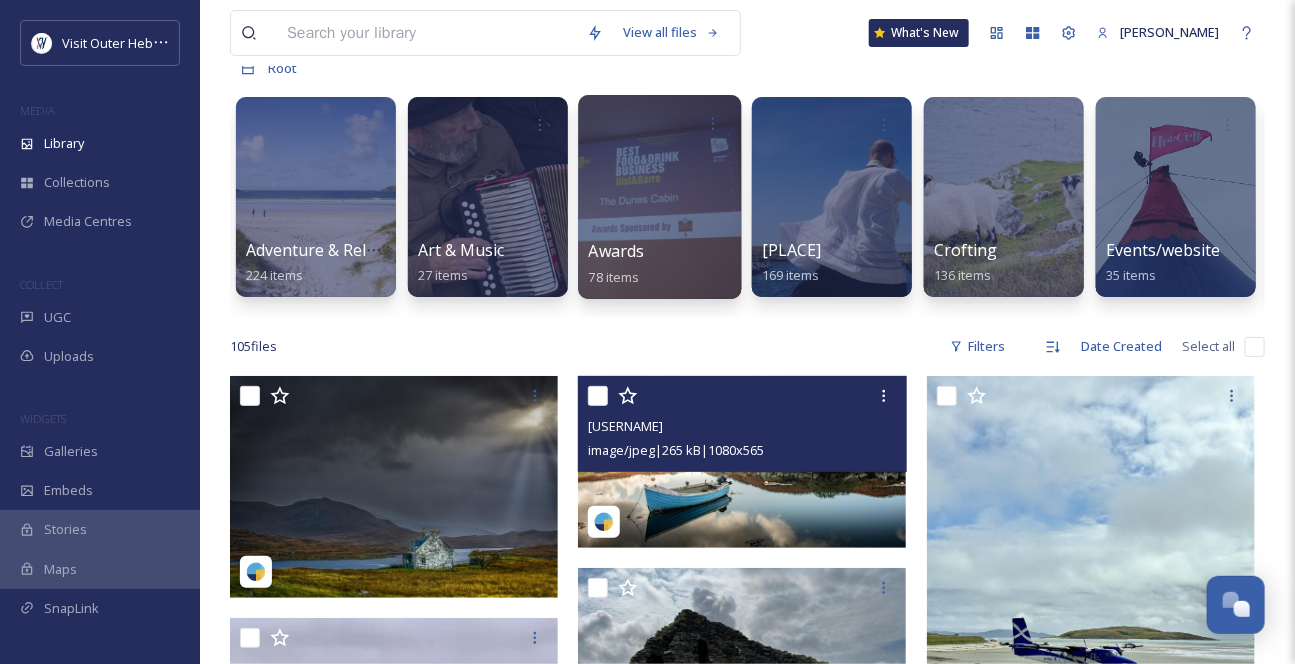 scroll, scrollTop: 0, scrollLeft: 0, axis: both 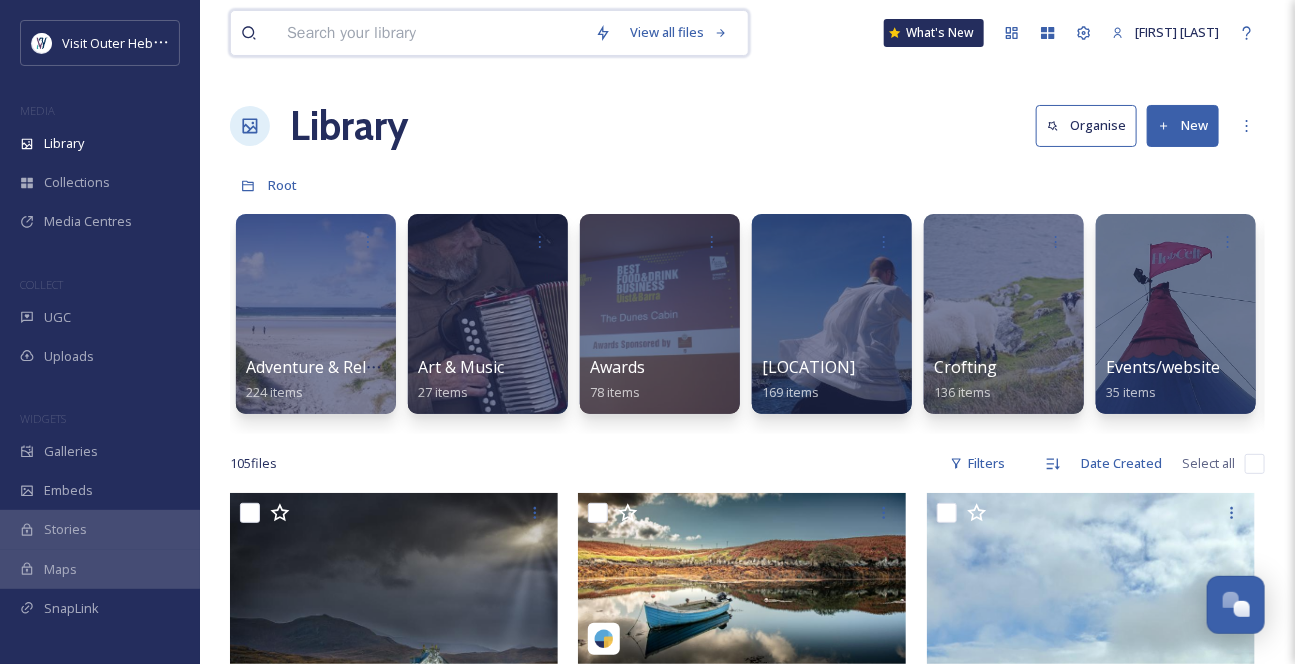 click at bounding box center (431, 33) 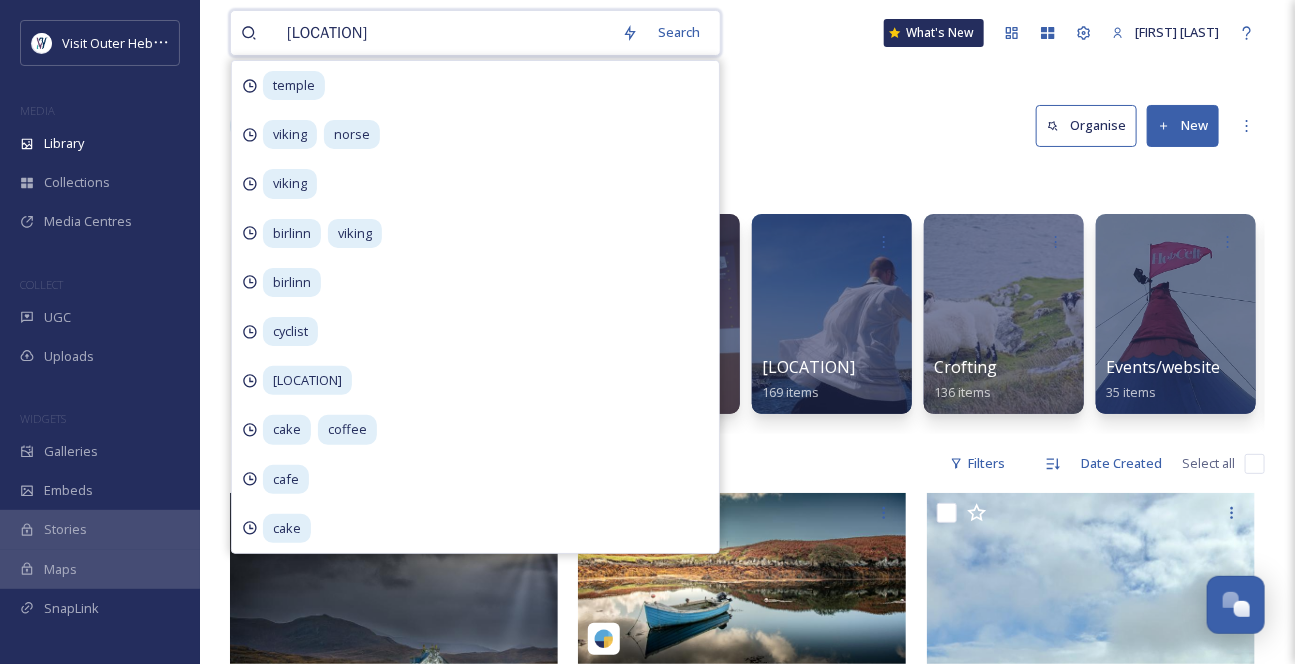 type on "[LOCATION]" 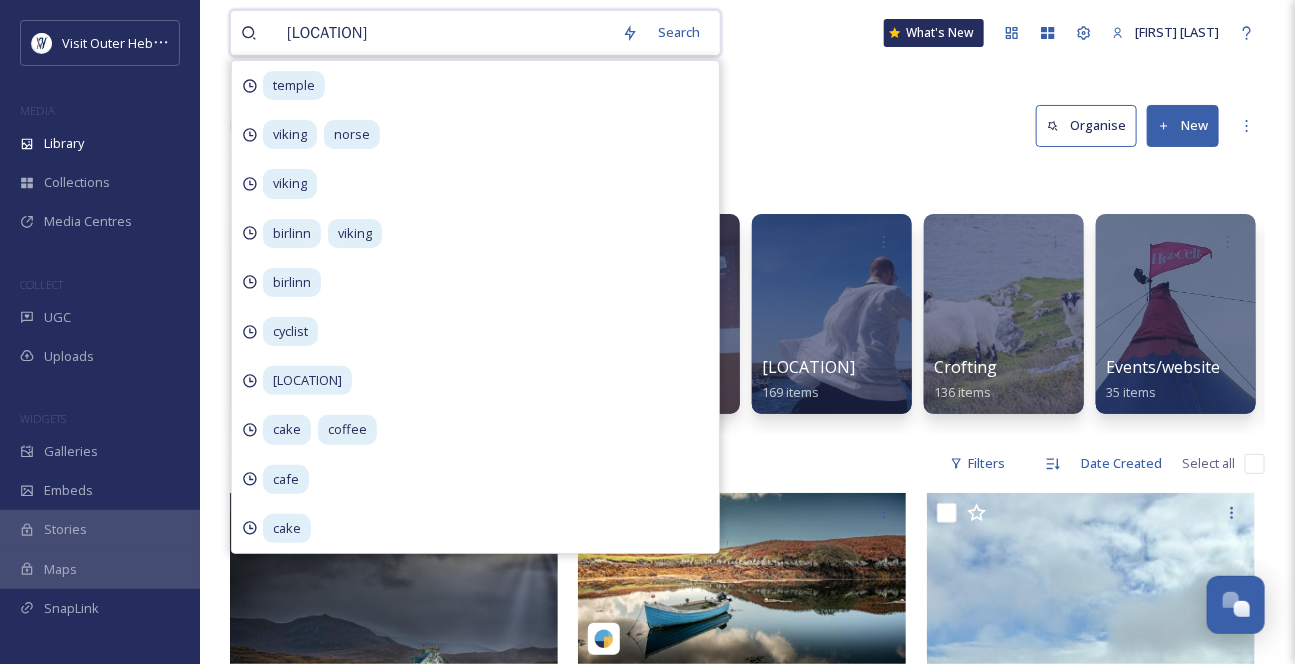 type 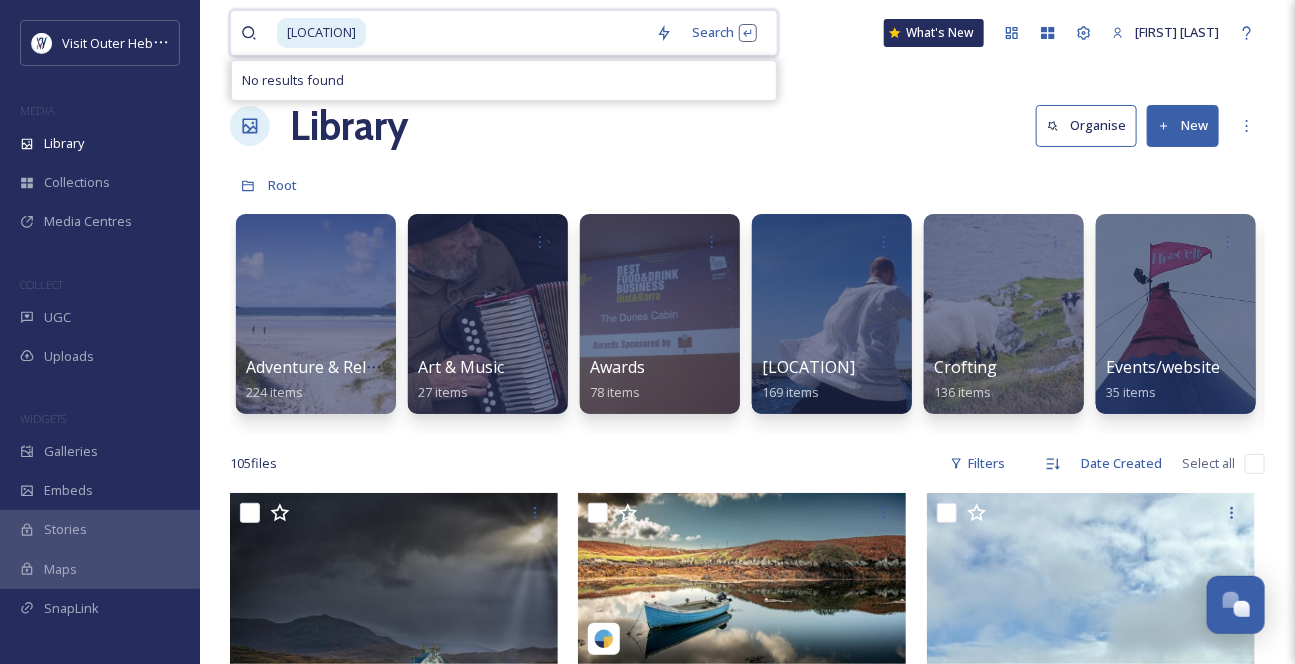 drag, startPoint x: 368, startPoint y: 35, endPoint x: 290, endPoint y: 29, distance: 78.23043 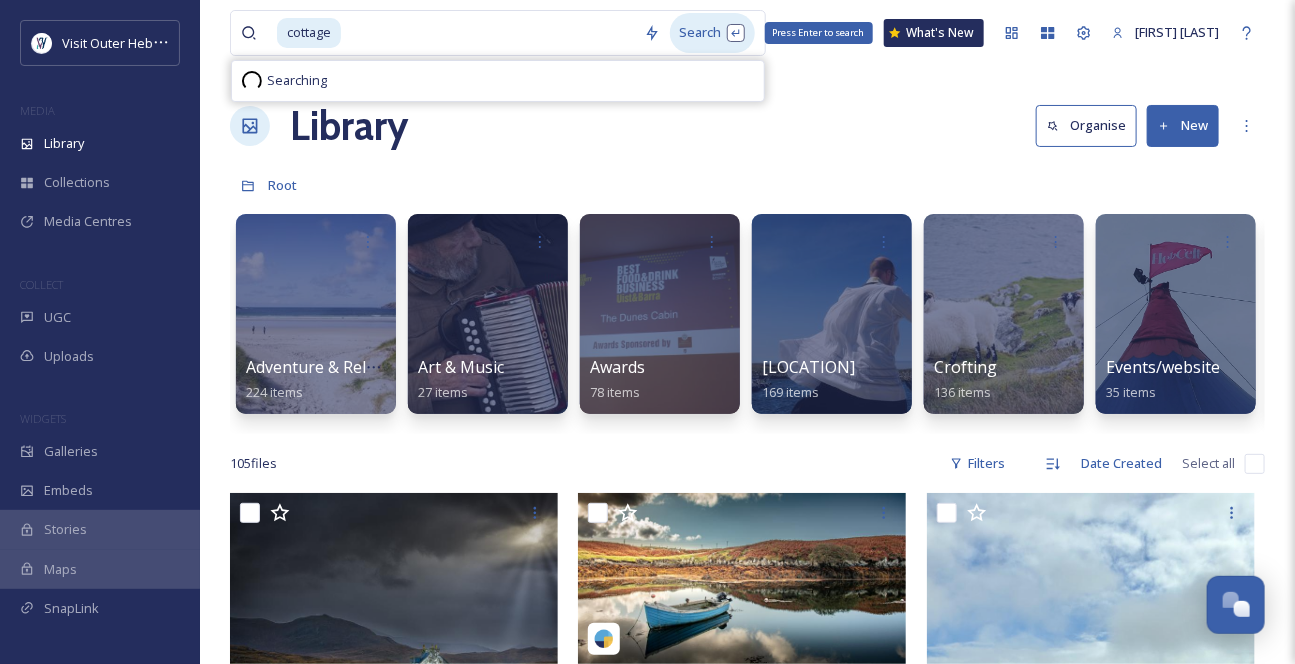 click on "Search Press Enter to search" at bounding box center [712, 32] 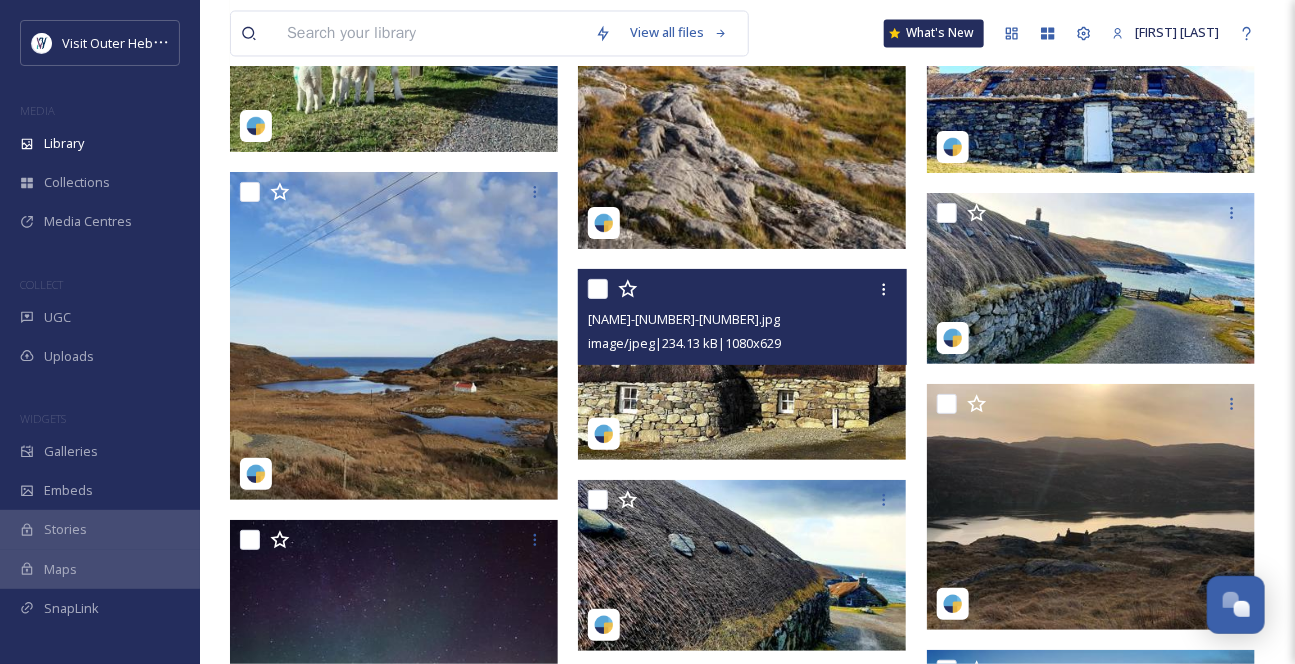 scroll, scrollTop: 4363, scrollLeft: 0, axis: vertical 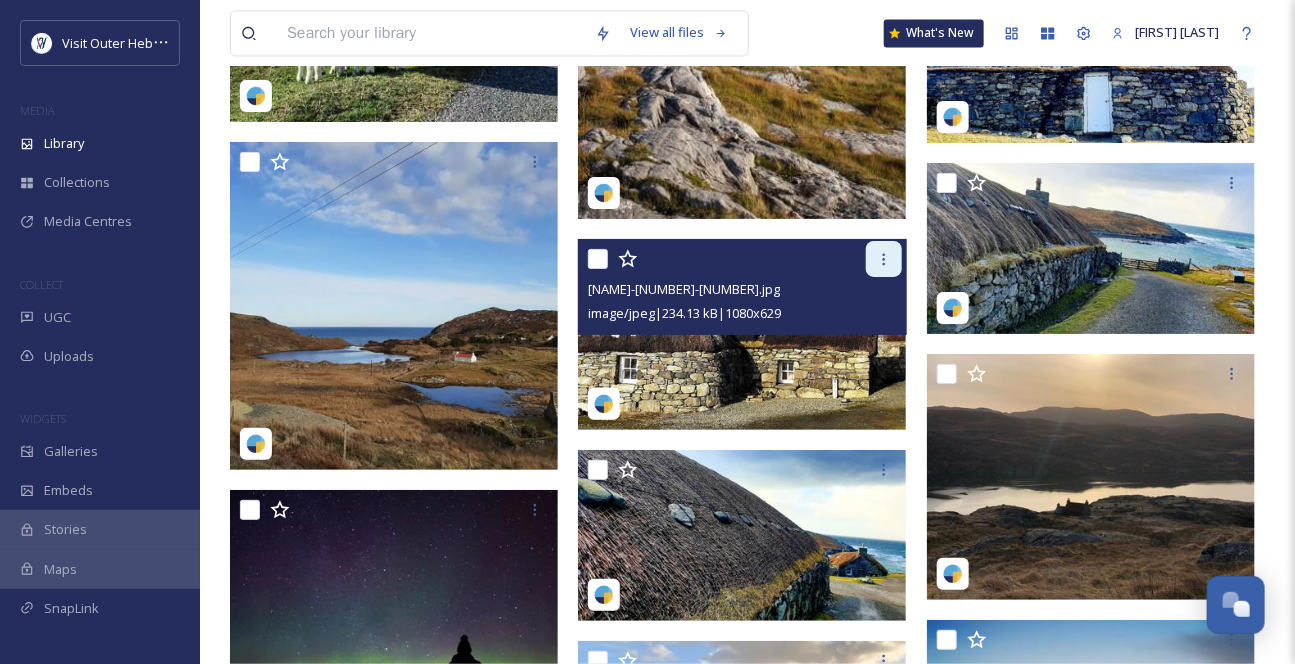 click at bounding box center (884, 259) 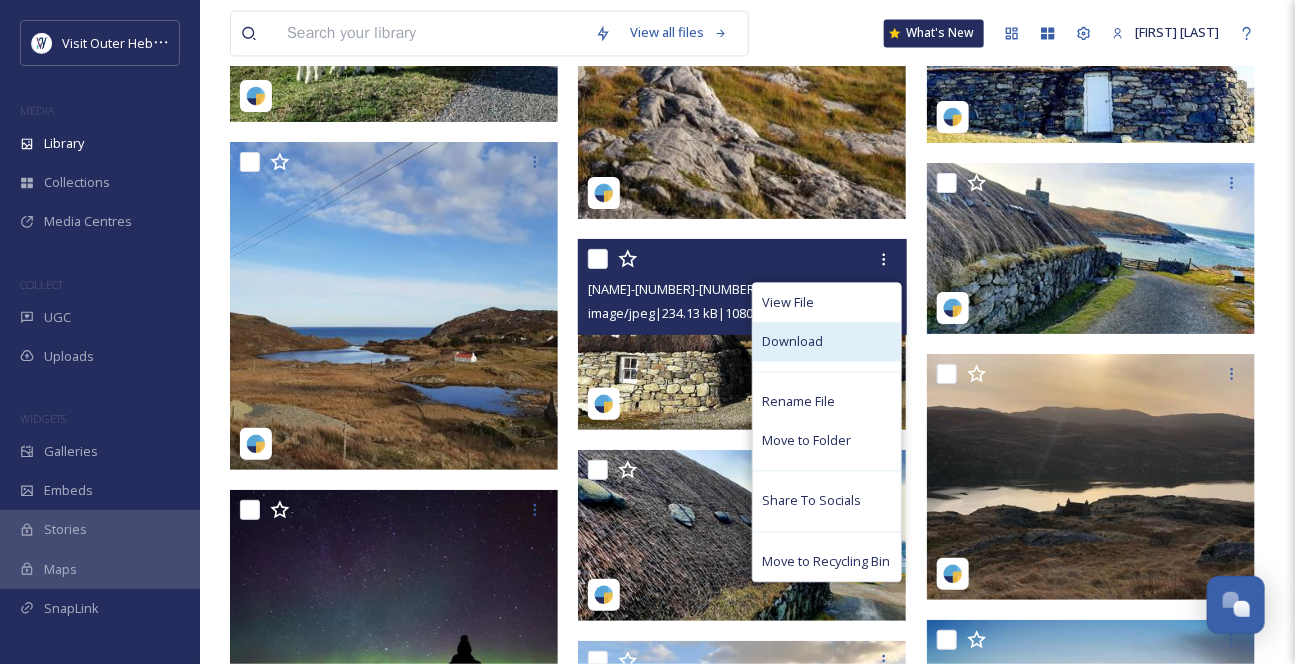 click on "Download" at bounding box center (827, 341) 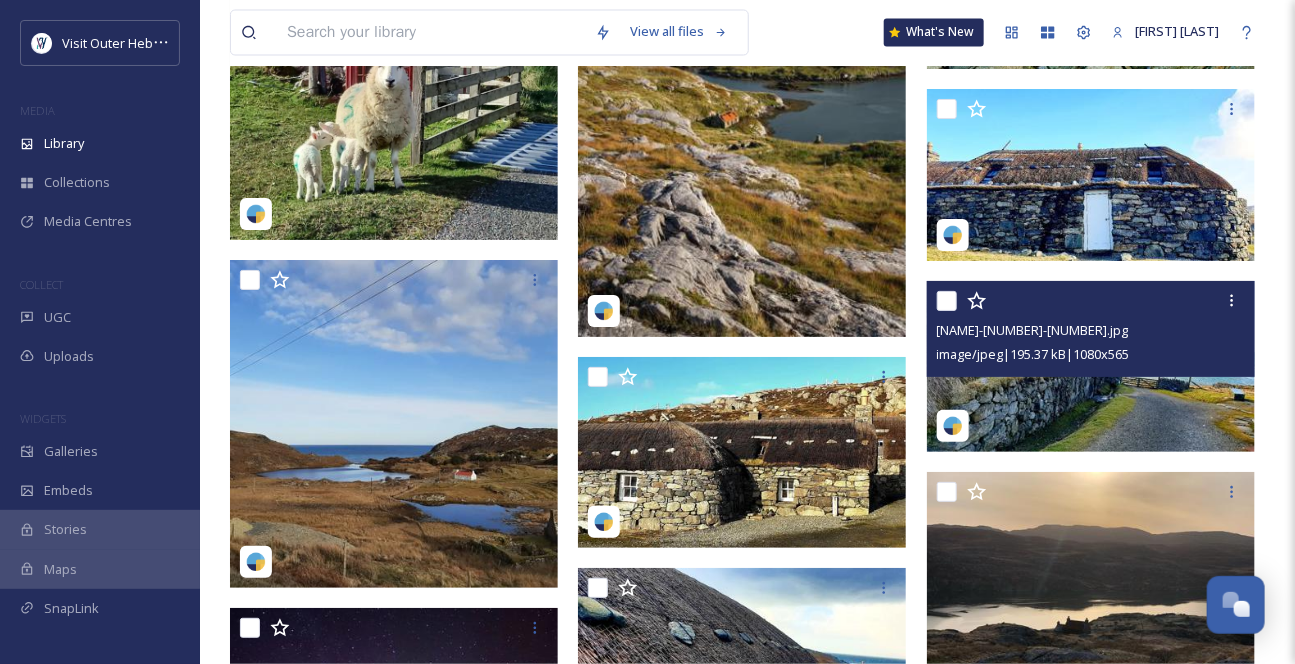 scroll, scrollTop: 4181, scrollLeft: 0, axis: vertical 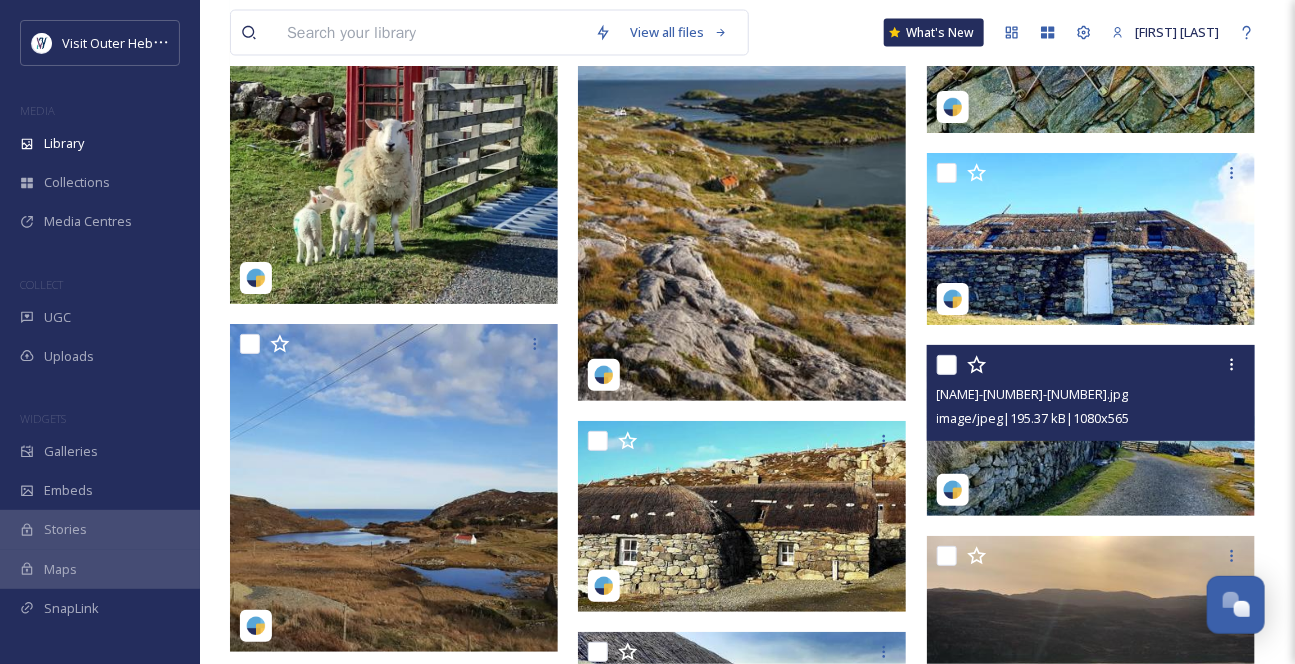 click at bounding box center [1091, 430] 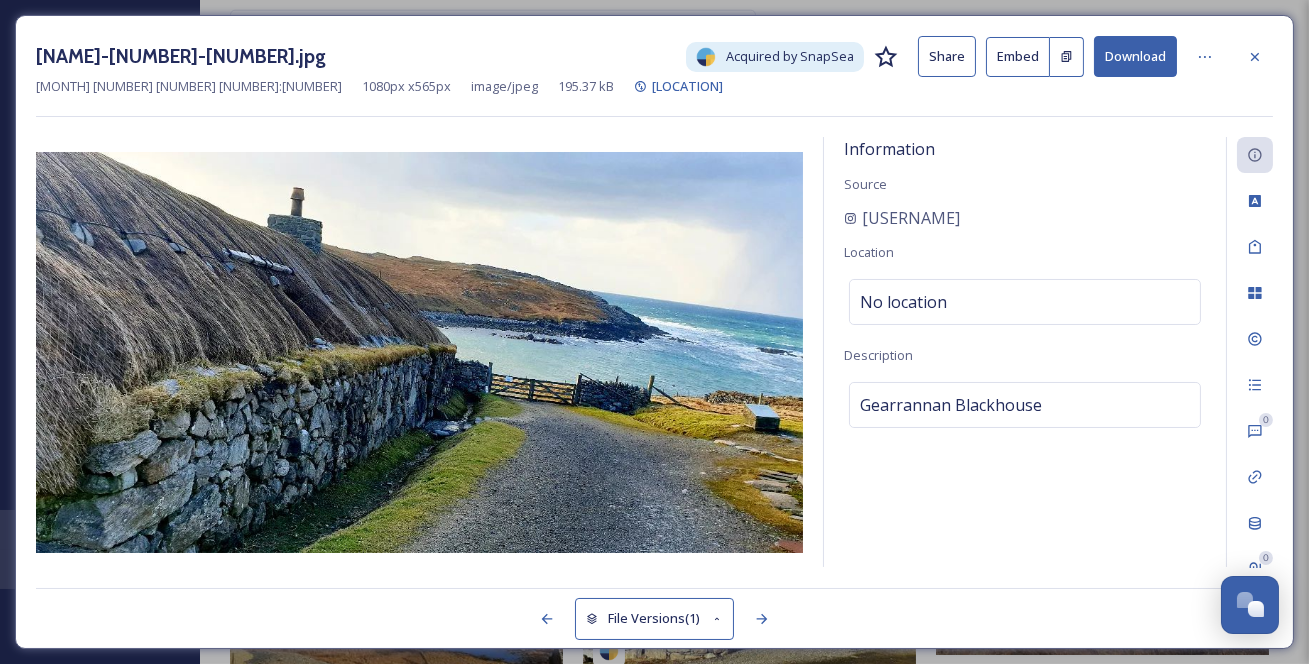 click on "Download" at bounding box center (1135, 56) 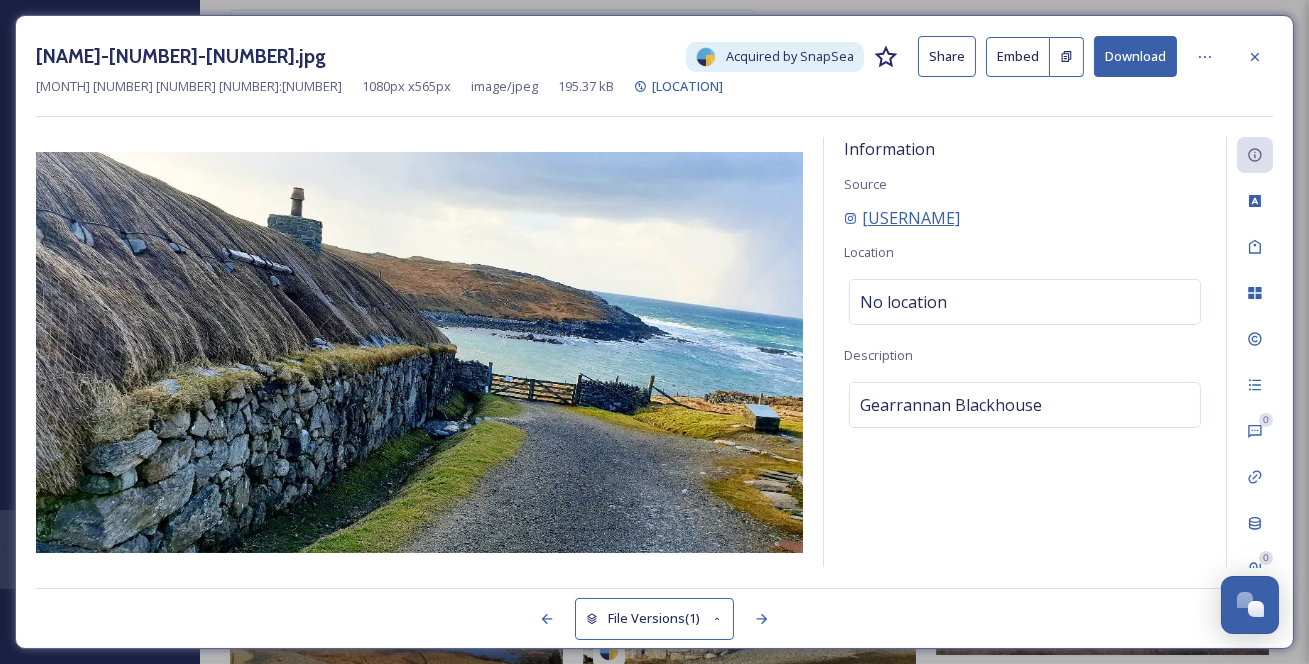 drag, startPoint x: 1078, startPoint y: 242, endPoint x: 862, endPoint y: 248, distance: 216.08331 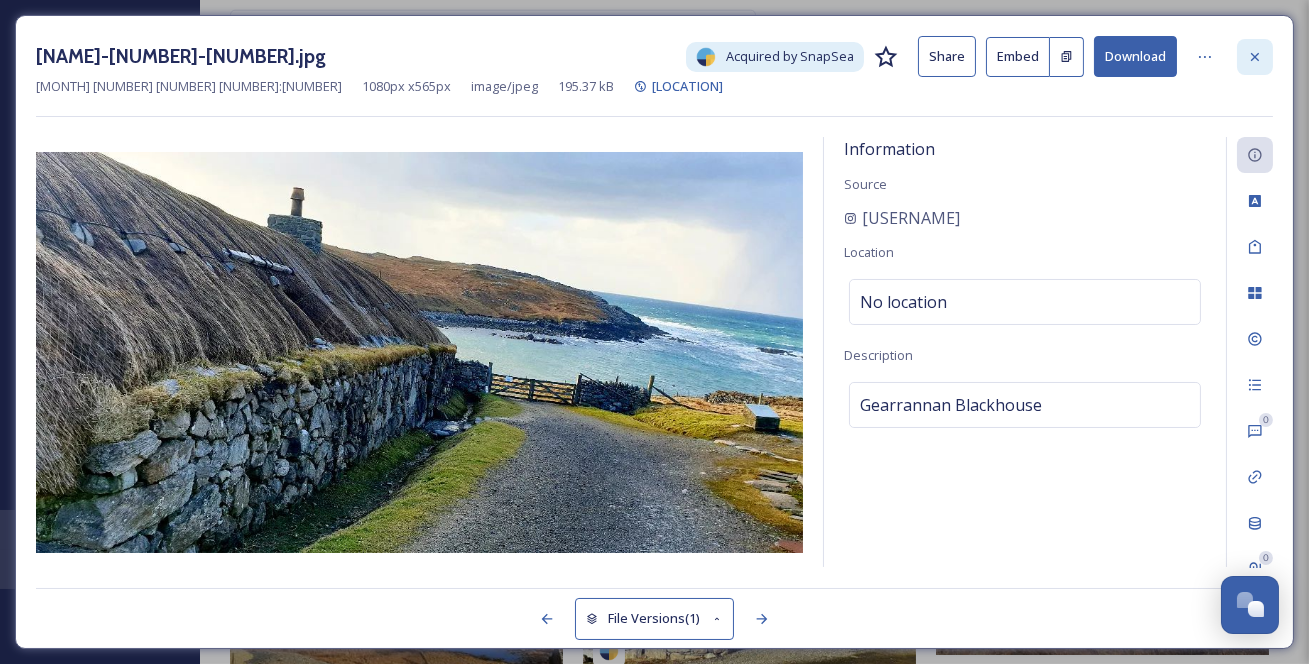 click 